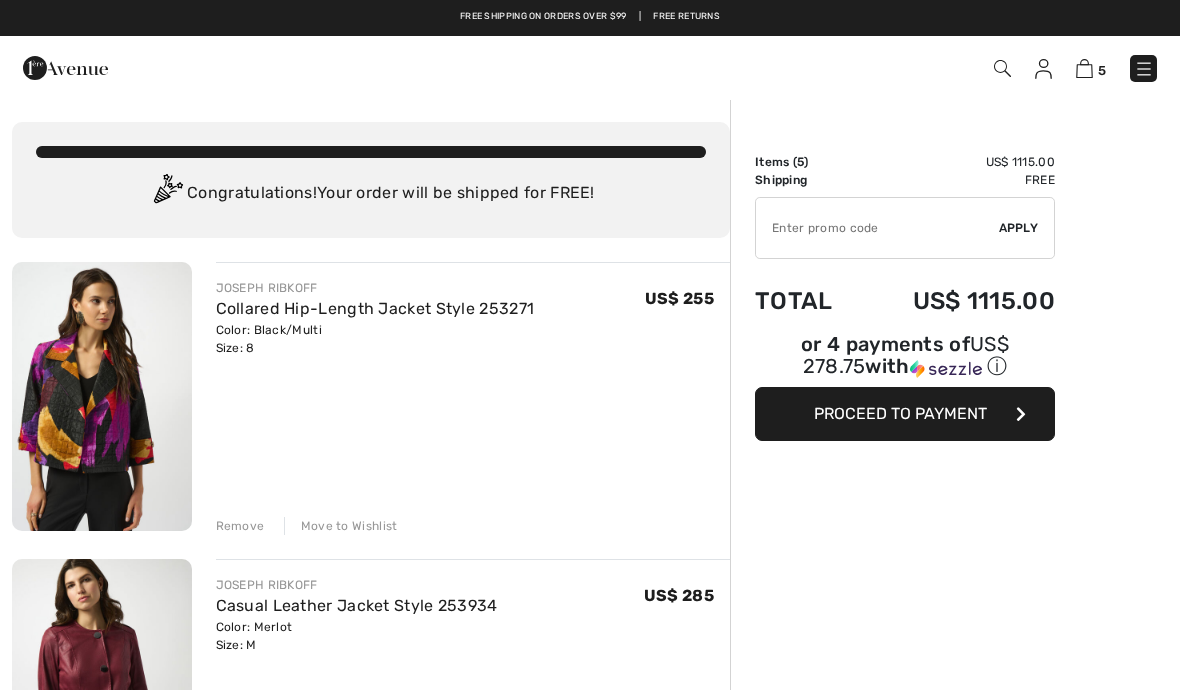 scroll, scrollTop: 0, scrollLeft: 0, axis: both 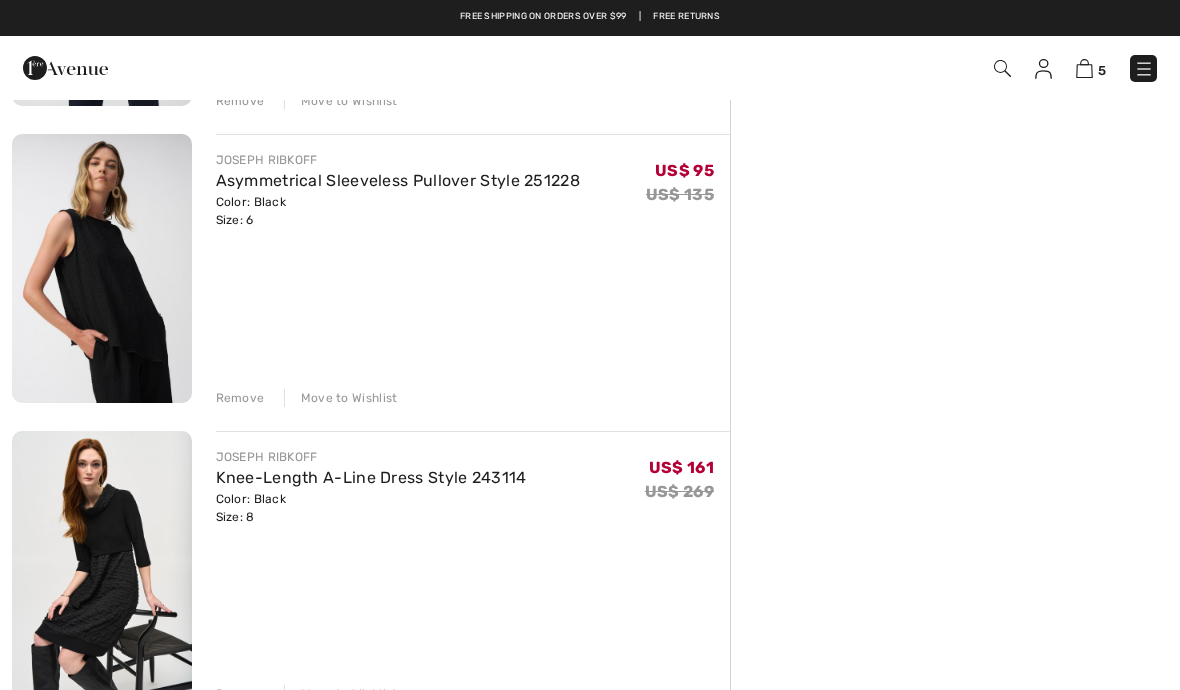 click at bounding box center (102, 565) 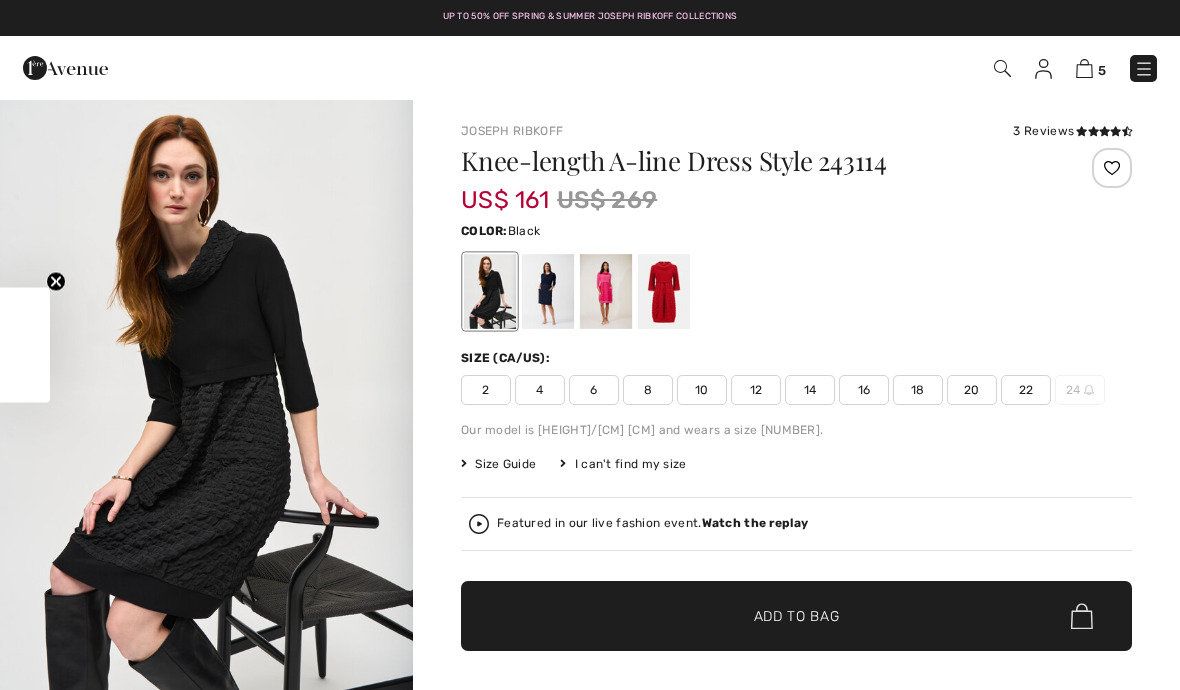 scroll, scrollTop: 0, scrollLeft: 0, axis: both 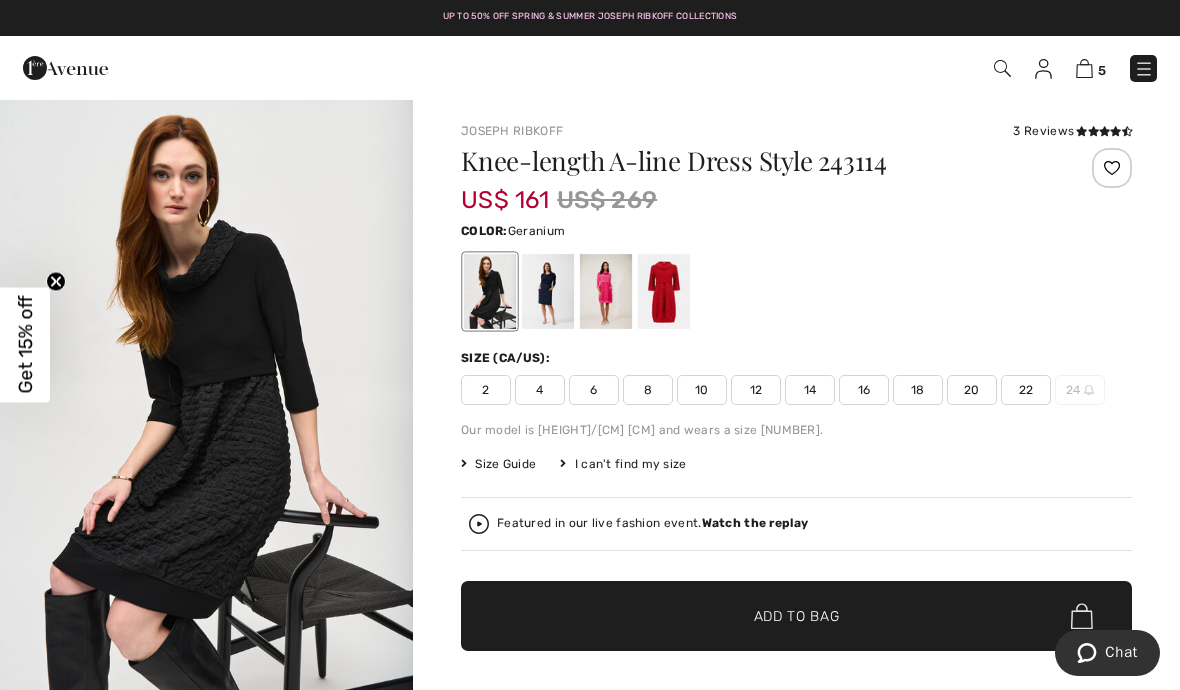 click at bounding box center [606, 291] 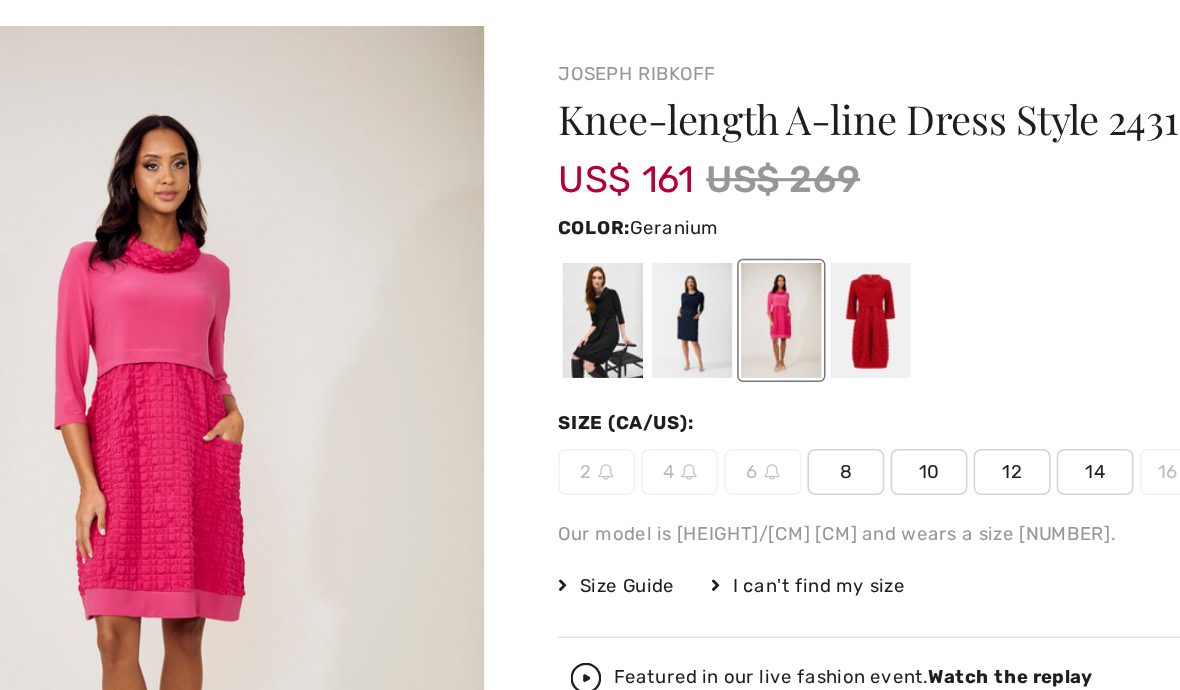 click at bounding box center (548, 291) 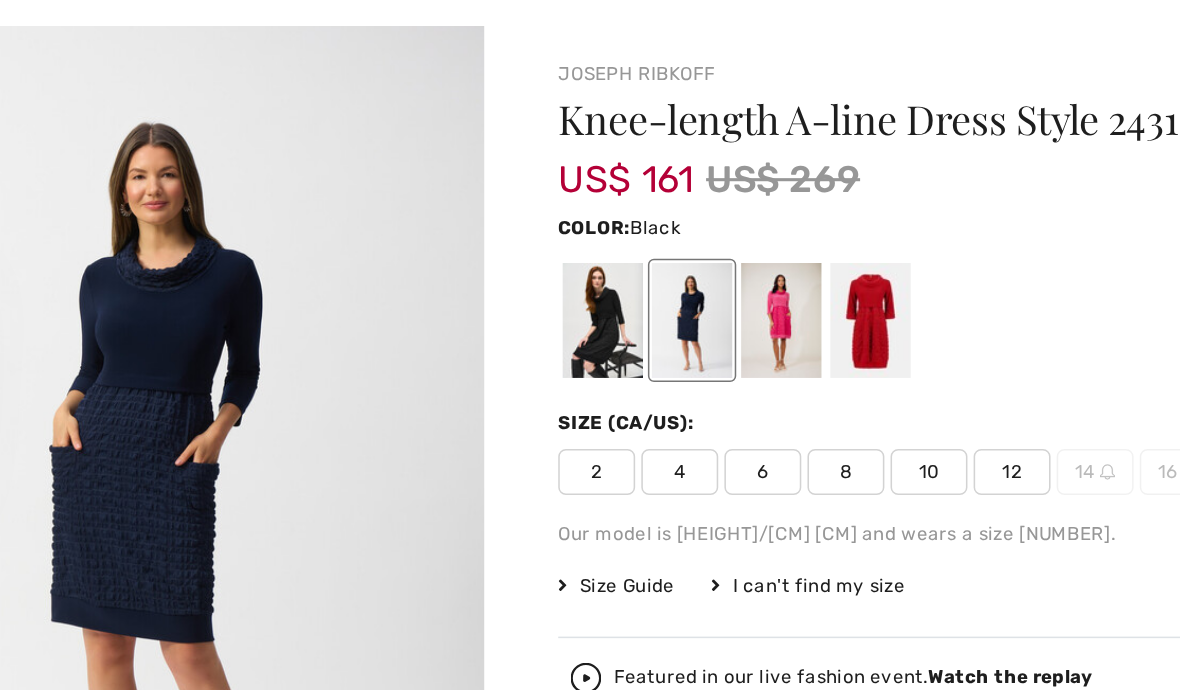 click at bounding box center (490, 291) 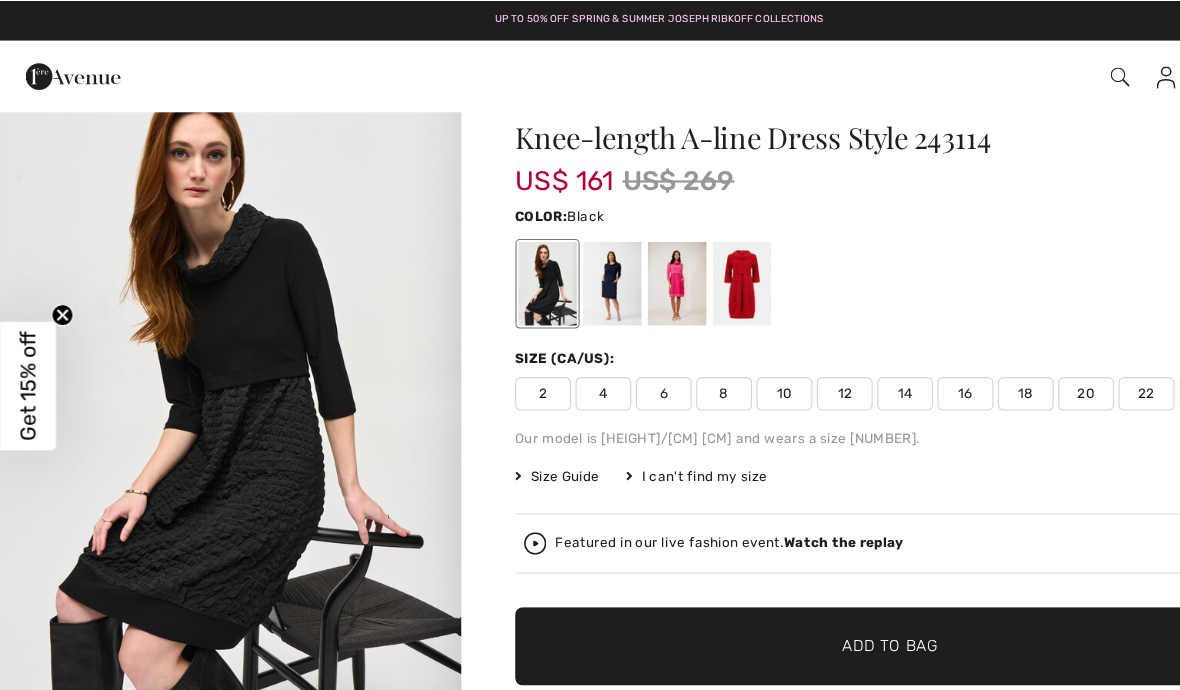 scroll, scrollTop: 39, scrollLeft: 0, axis: vertical 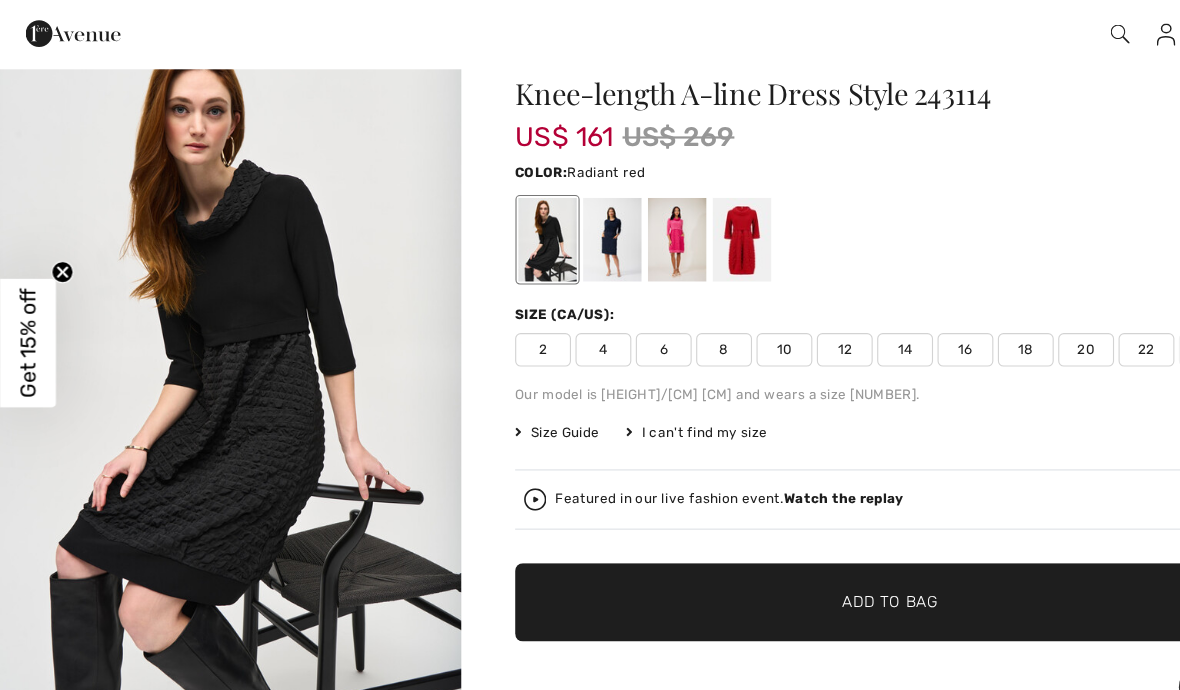click at bounding box center [664, 252] 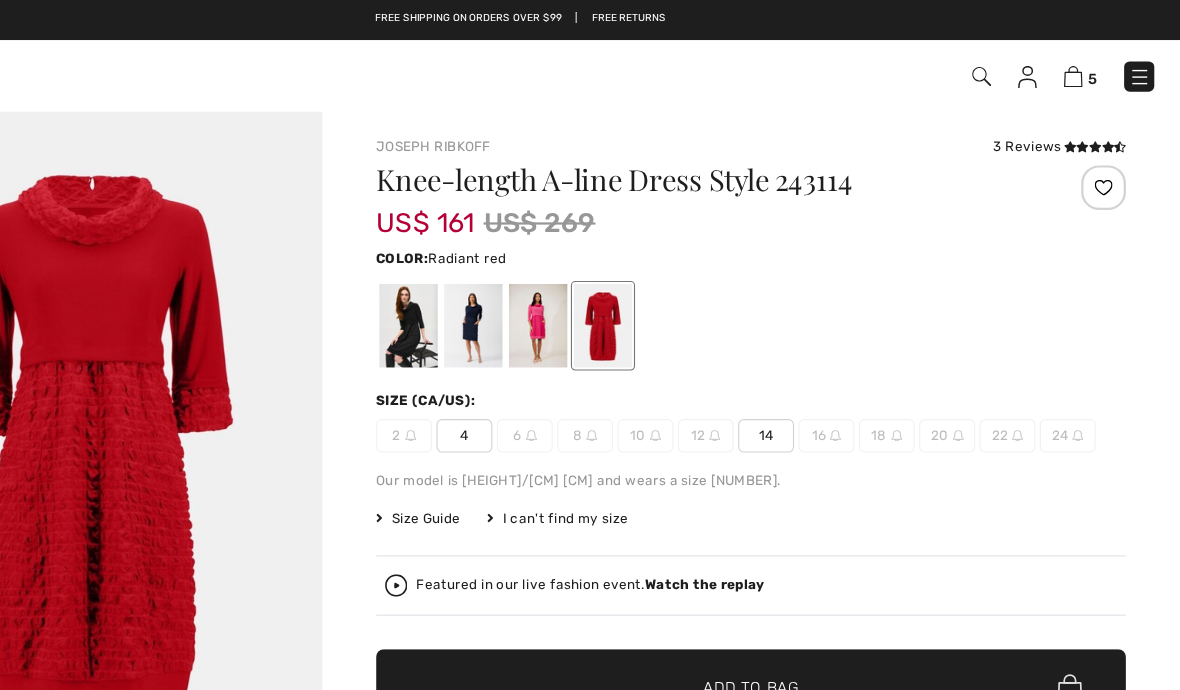 scroll, scrollTop: 9, scrollLeft: 0, axis: vertical 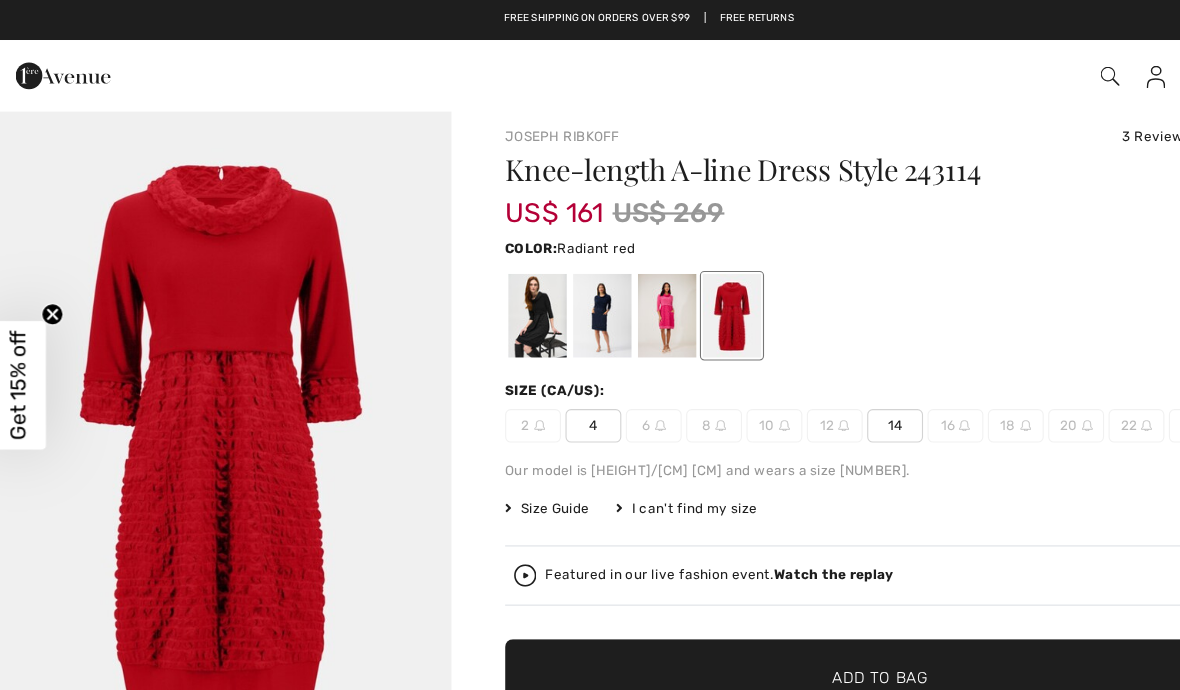 click at bounding box center [606, 282] 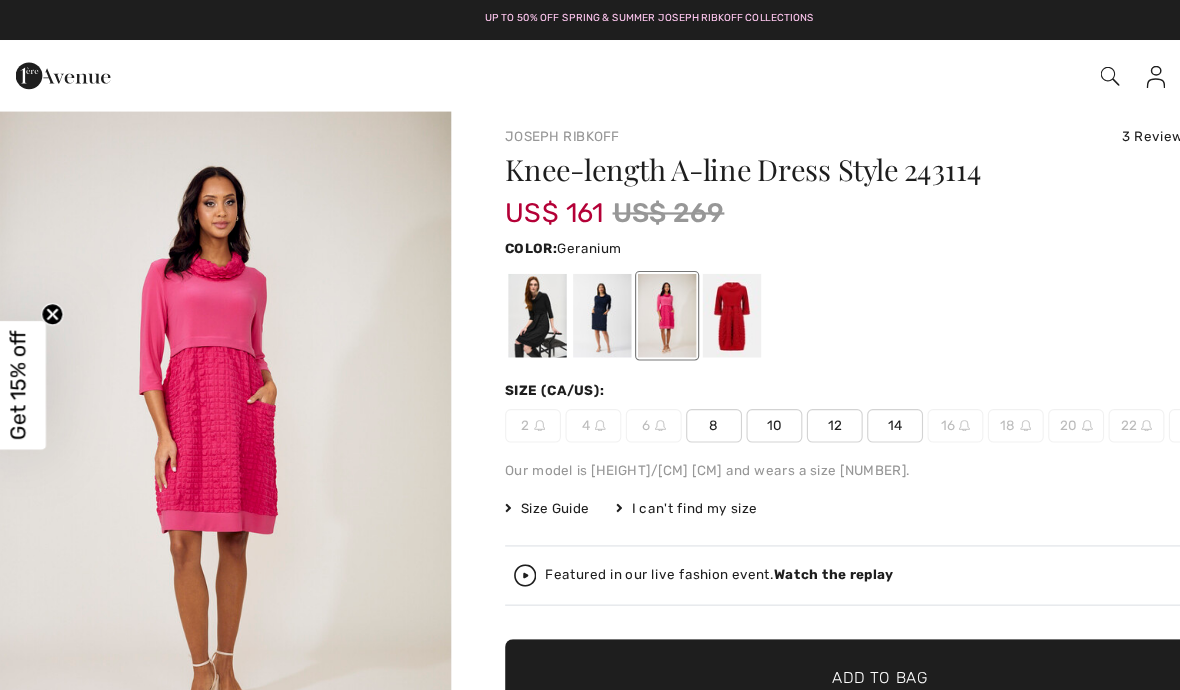 click at bounding box center [548, 282] 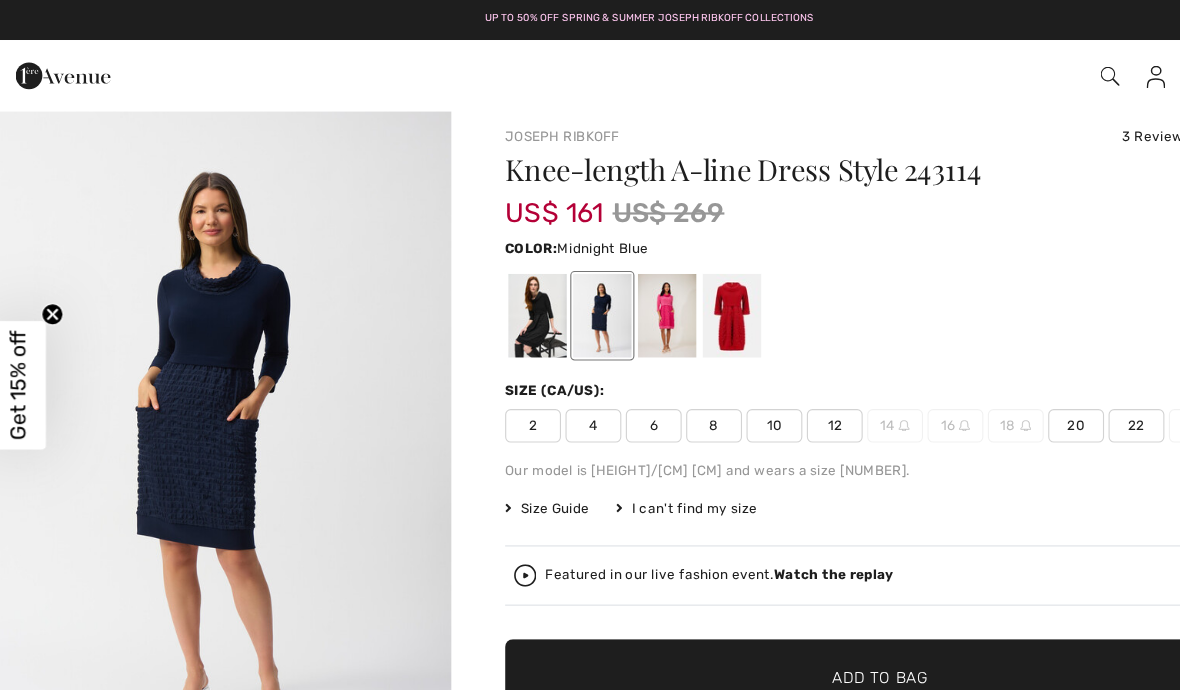 click at bounding box center (490, 282) 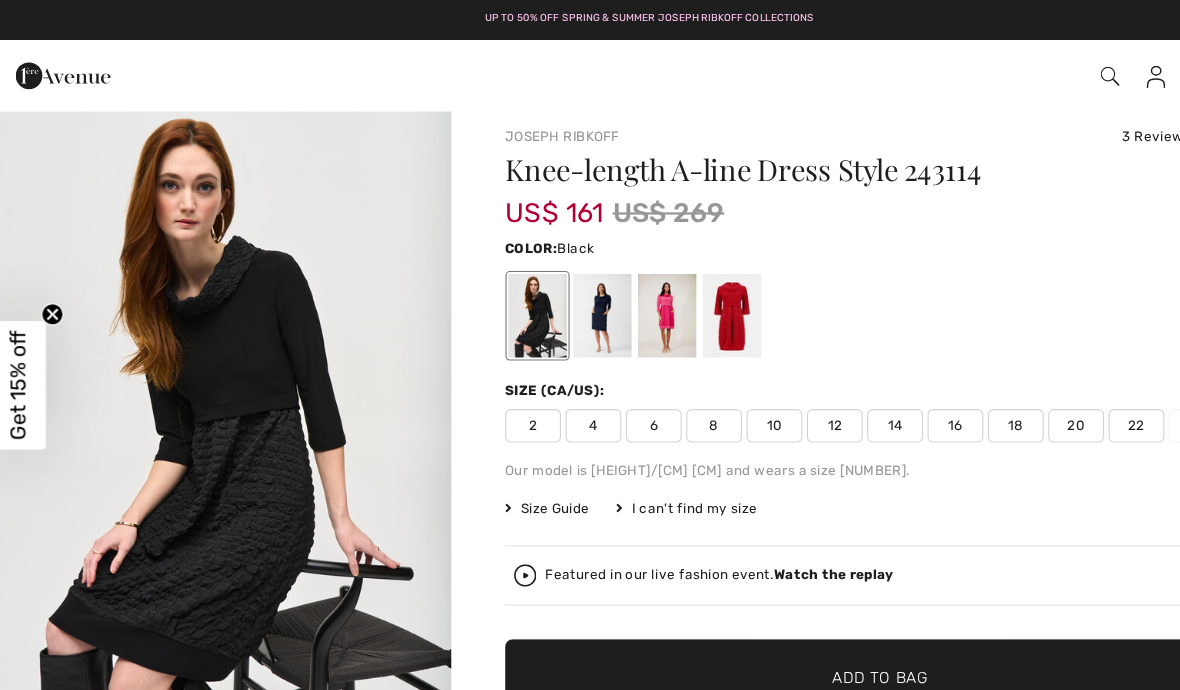 click on "Knee-length A-line Dress  Style 243114
US$ 161 US$ 269
Color:  Black
Size (CA/US):
2 4 6 8 10 12 14 16 18 20 22 24
Our model is 5'11"/180 cm and wears a size 6.
Size Guide
I can't find my size
Select Size
US 2
US 4
US 6
US 8
US 10
US 12
US 14
US 16
US 18
US 20
US 22
US 24 - Sold Out
Featured in our live fashion event.  Watch the replay
✔ Added to Bag
Add to Bag
Clearance item. Store credit only.
US$ 40.25" at bounding box center [796, 459] 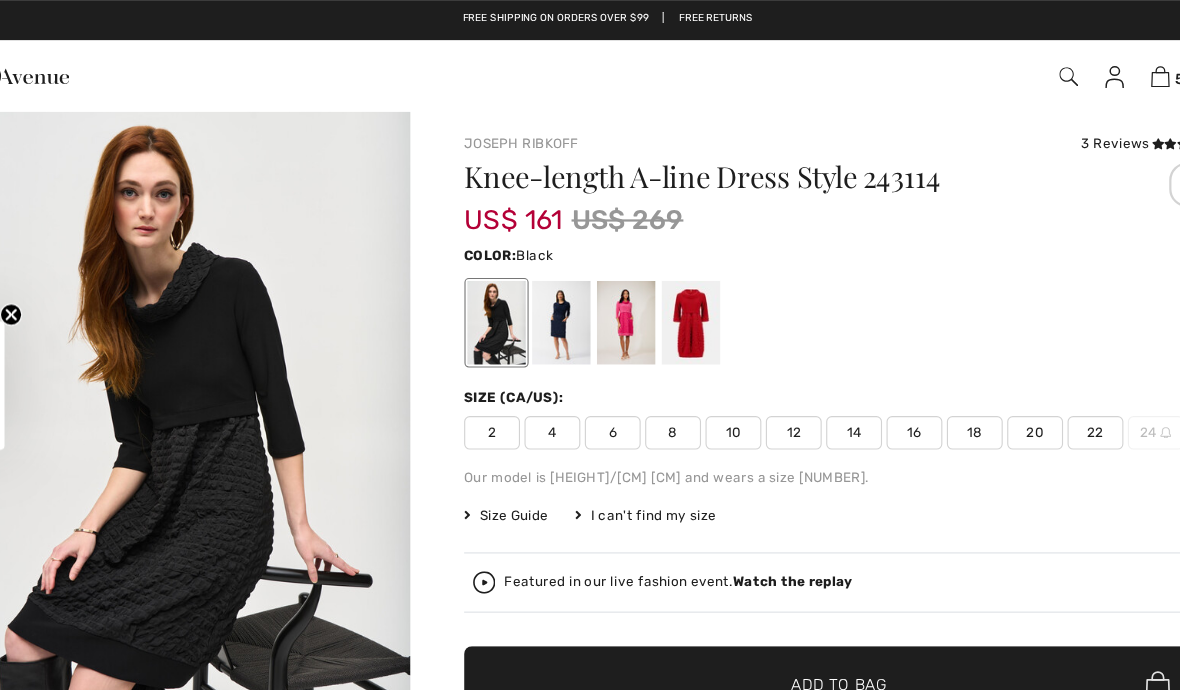 scroll, scrollTop: 0, scrollLeft: 0, axis: both 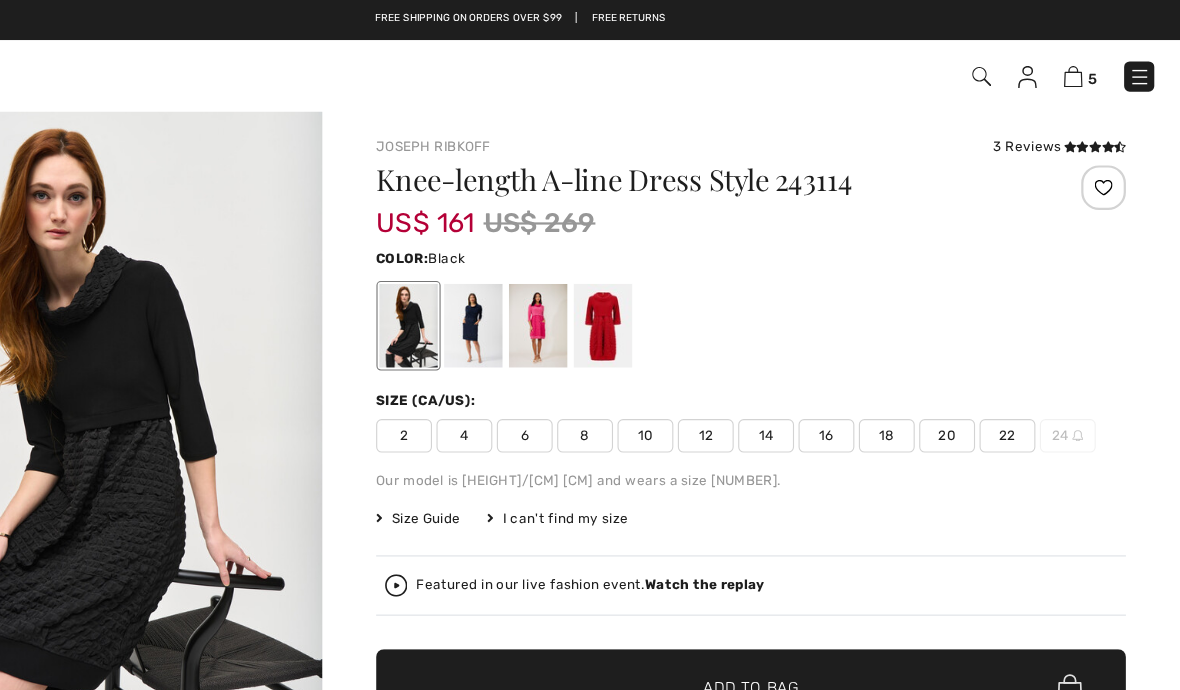 click at bounding box center [1104, 131] 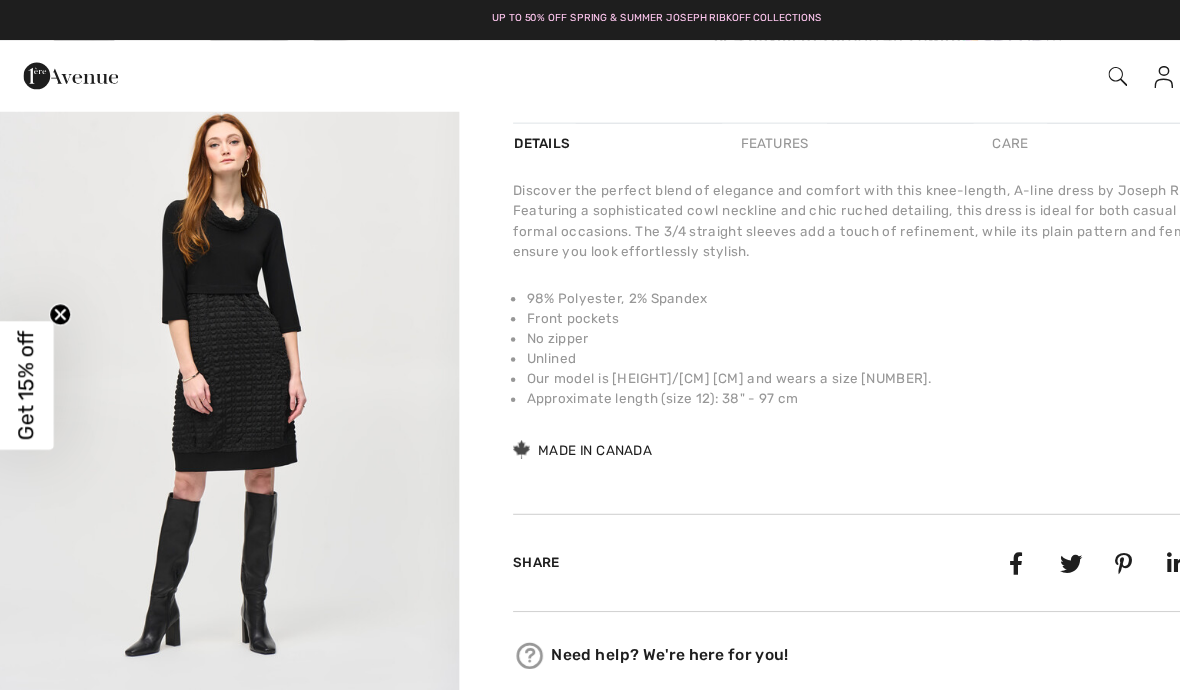 scroll, scrollTop: 679, scrollLeft: 0, axis: vertical 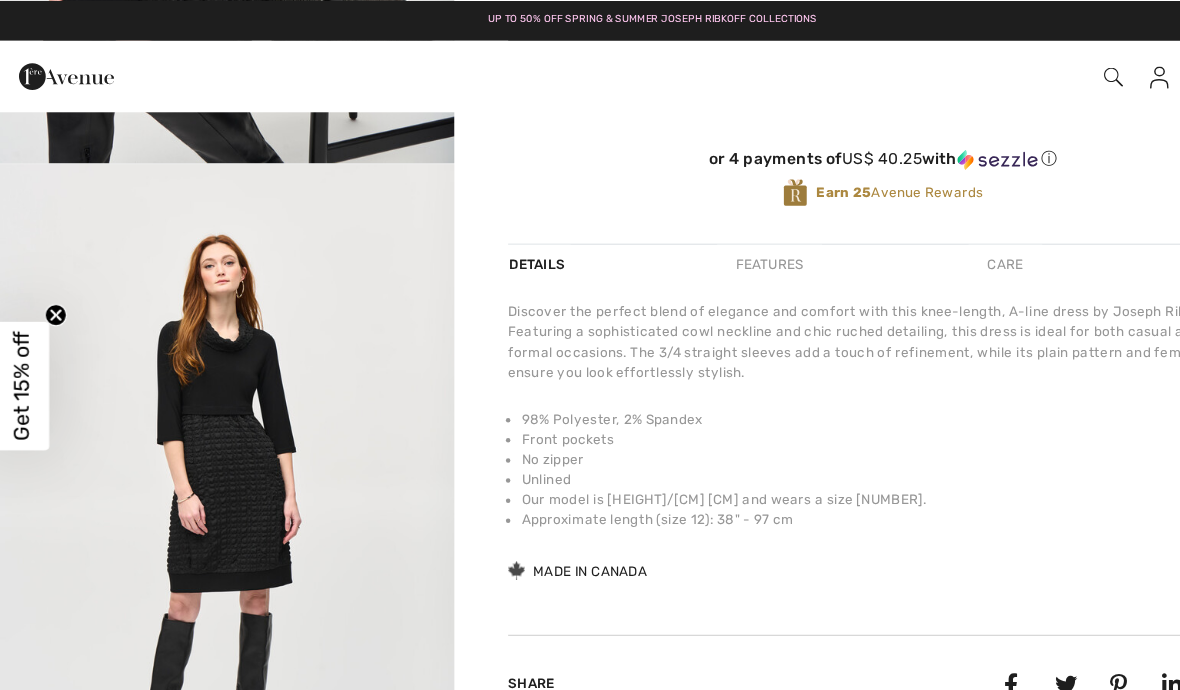 click on "Features" at bounding box center (695, 237) 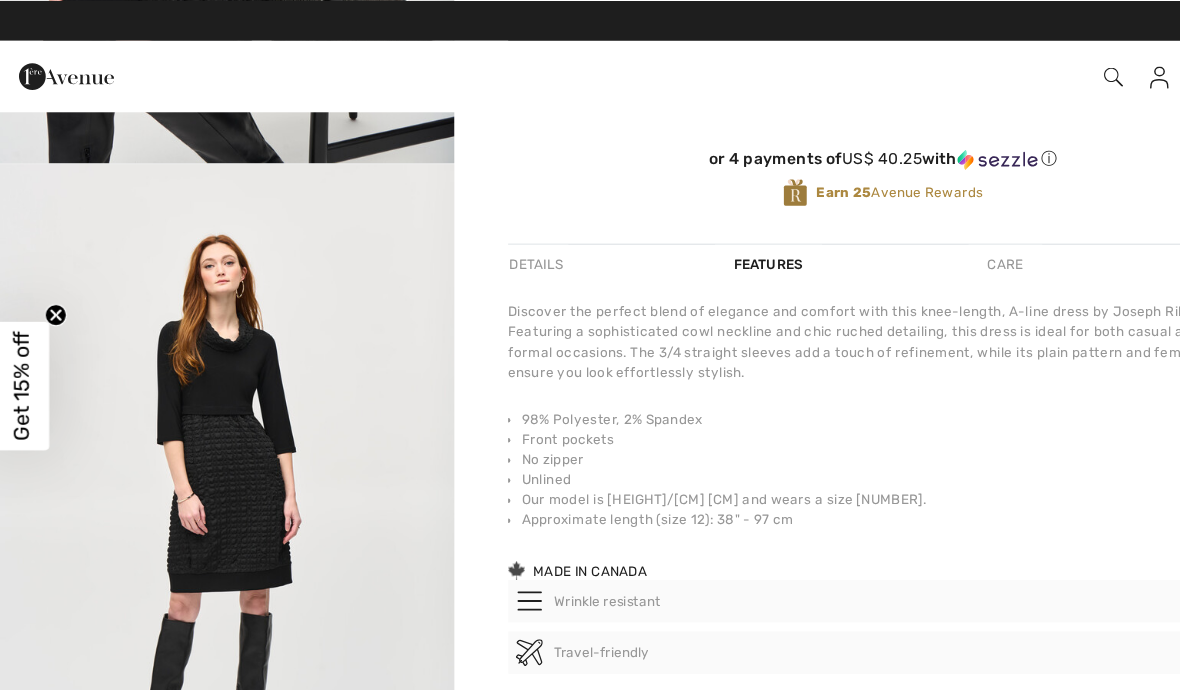 scroll, scrollTop: 571, scrollLeft: 0, axis: vertical 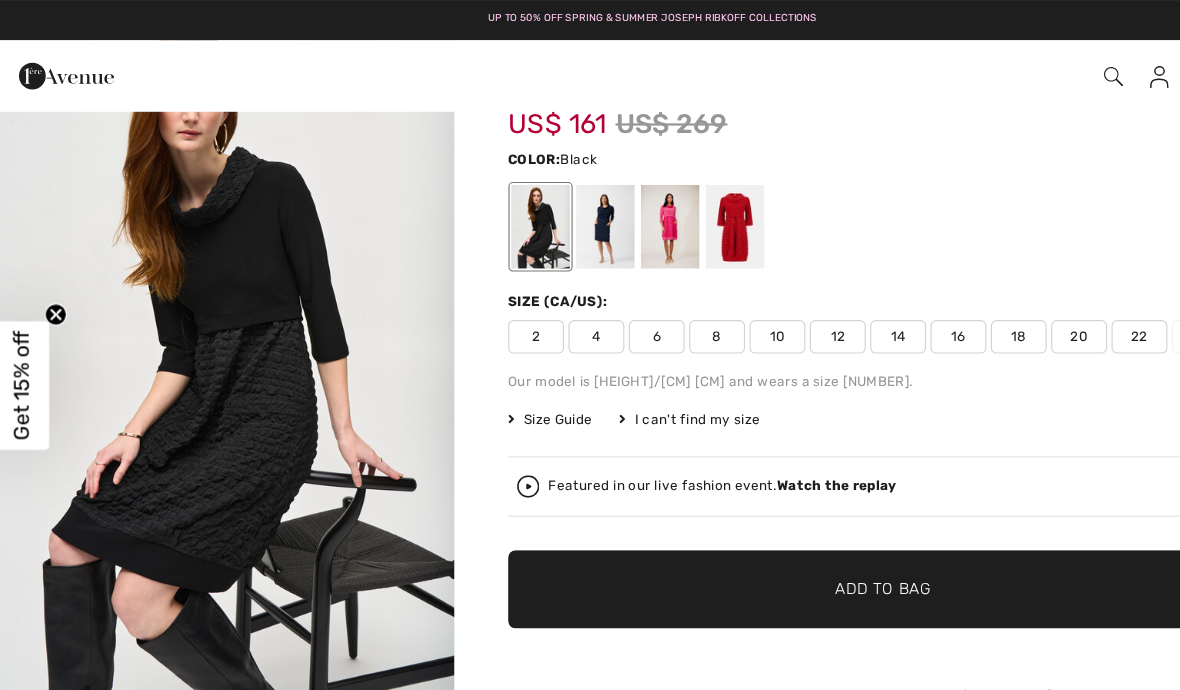click at bounding box center (206, 318) 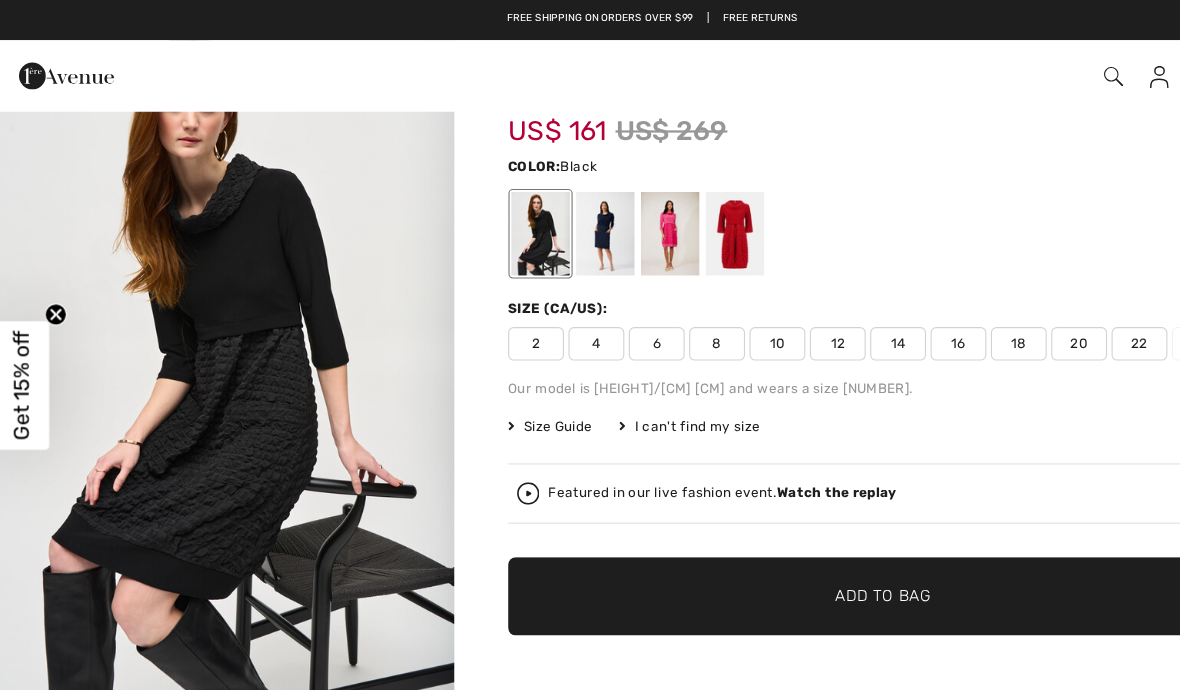 scroll, scrollTop: 81, scrollLeft: 0, axis: vertical 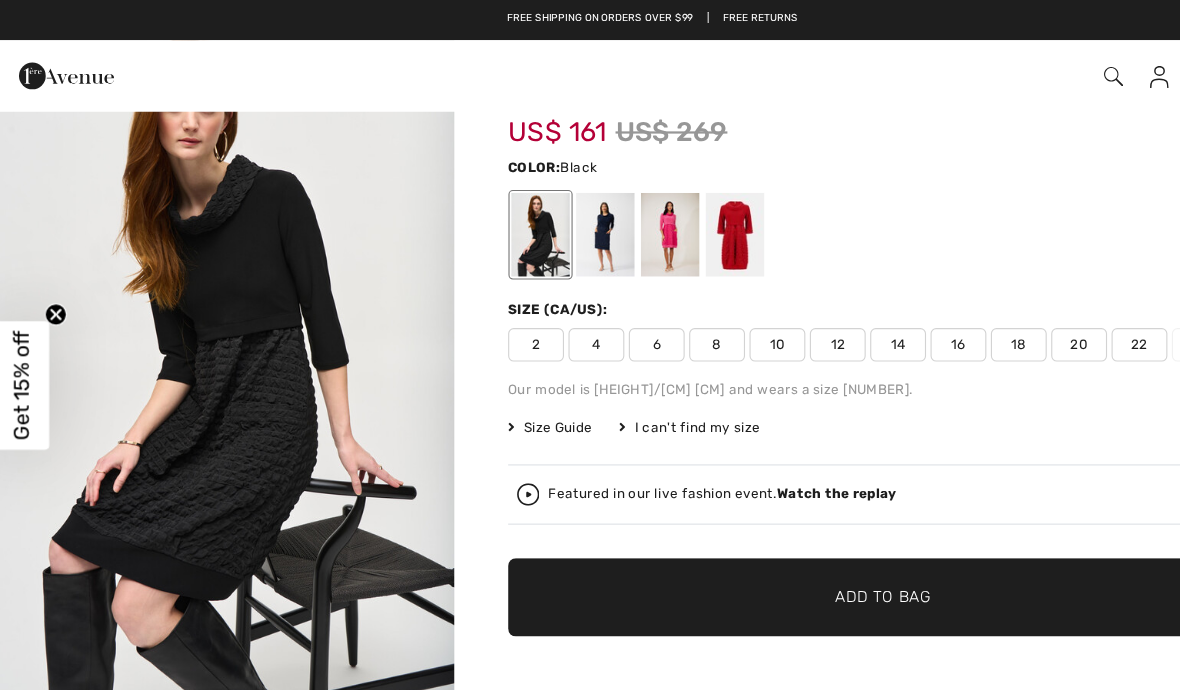 click on "Size Guide" at bounding box center (498, 383) 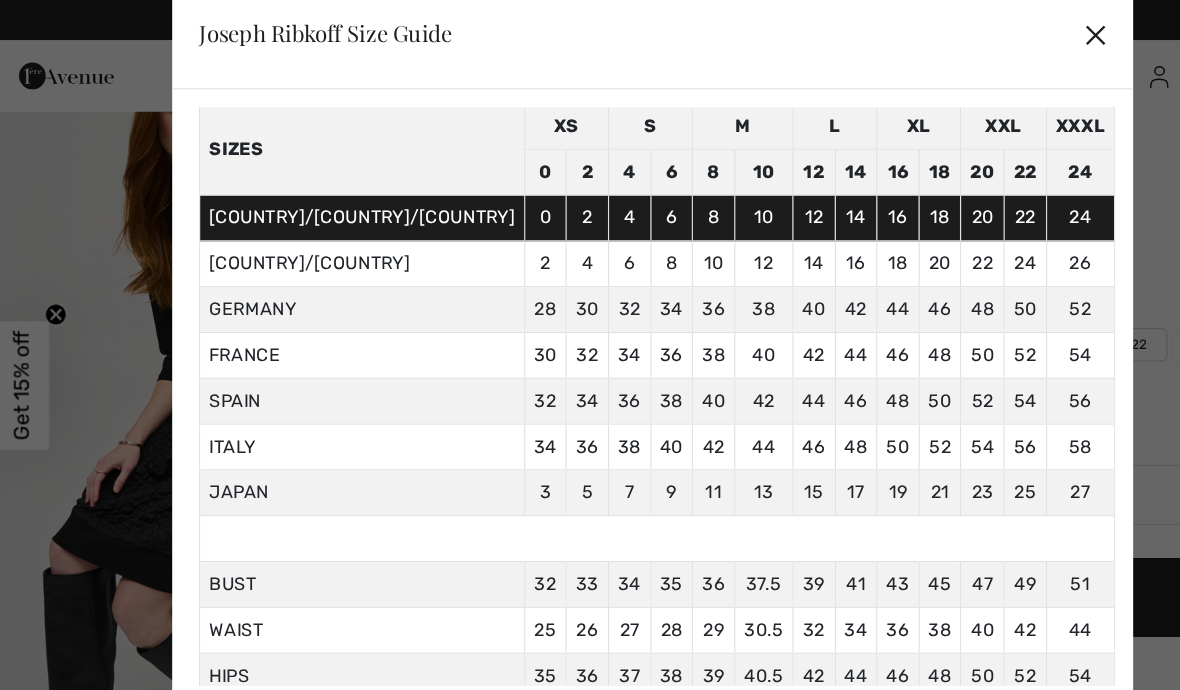 scroll, scrollTop: 79, scrollLeft: 0, axis: vertical 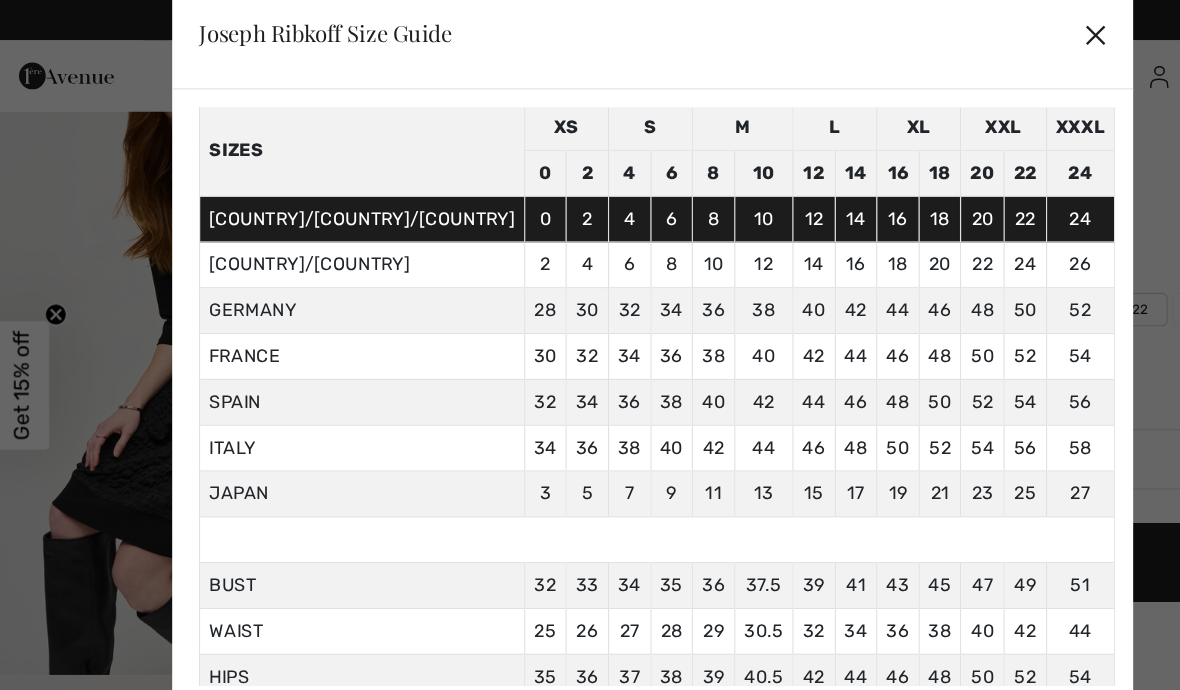 click on "36" at bounding box center [644, 523] 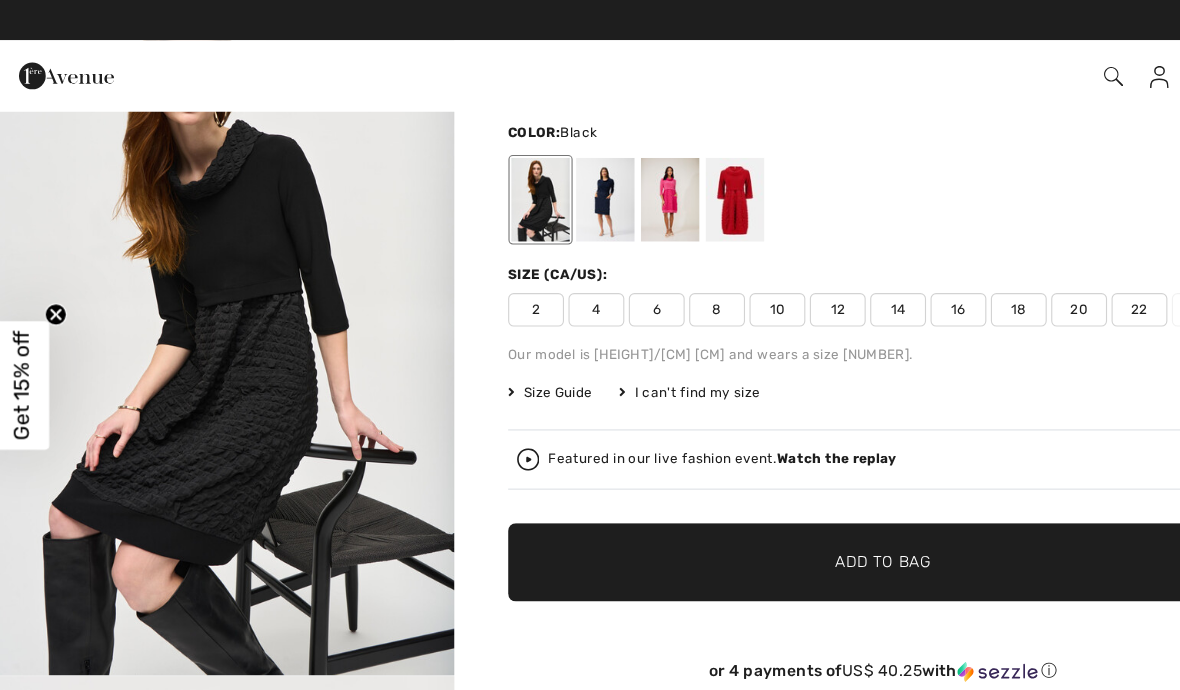click on "8" at bounding box center (648, 277) 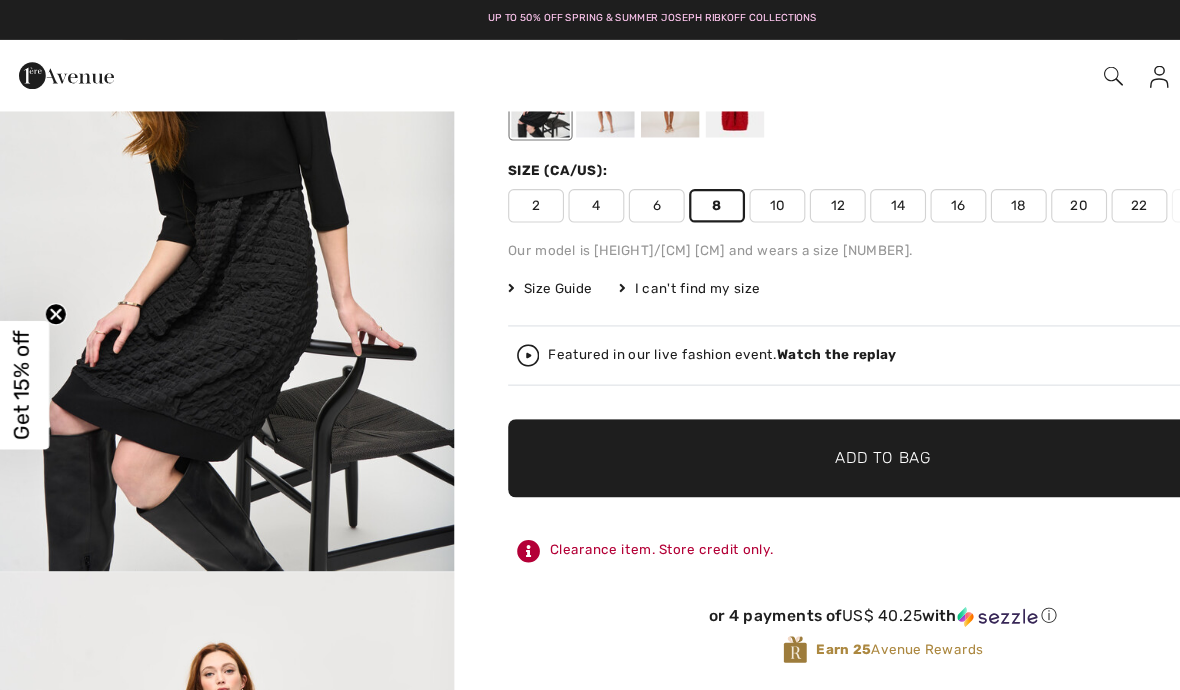 scroll, scrollTop: 218, scrollLeft: 0, axis: vertical 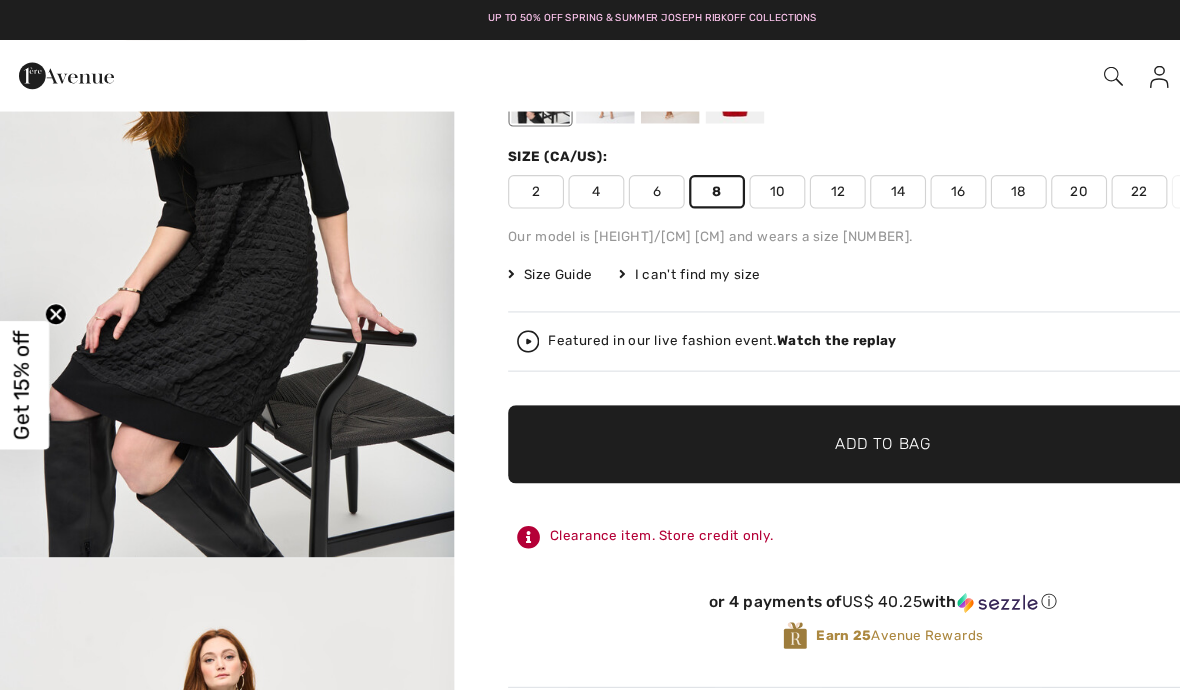 click on "Watch the replay" at bounding box center [755, 305] 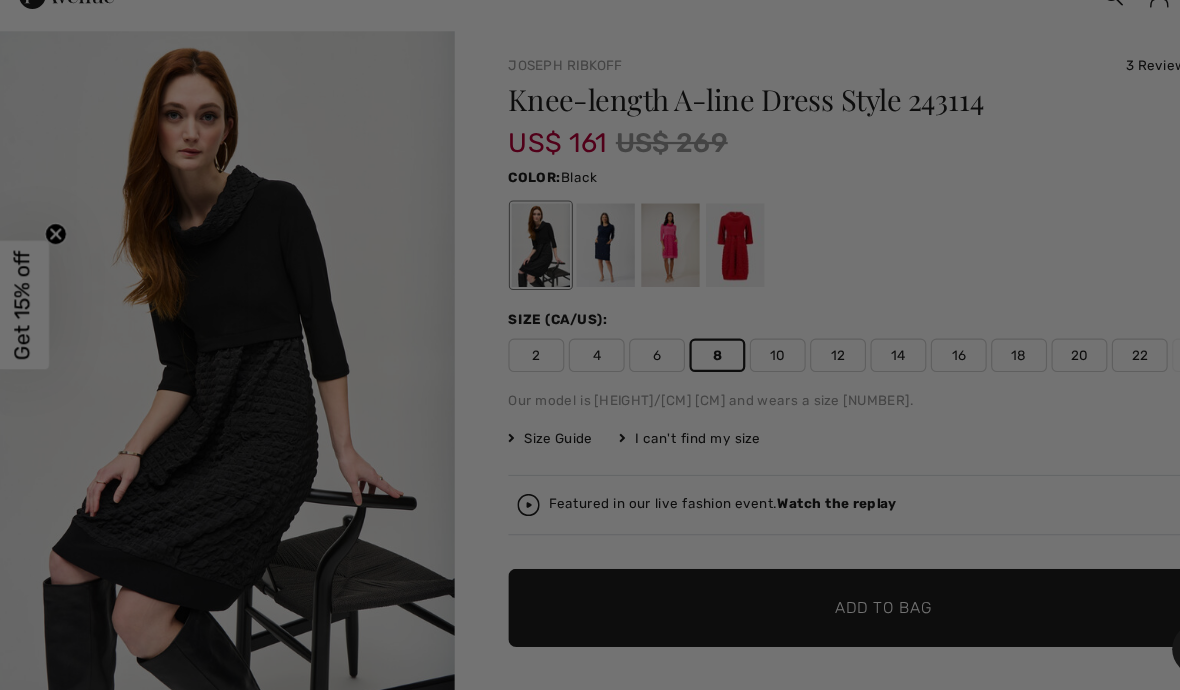 scroll, scrollTop: 0, scrollLeft: 0, axis: both 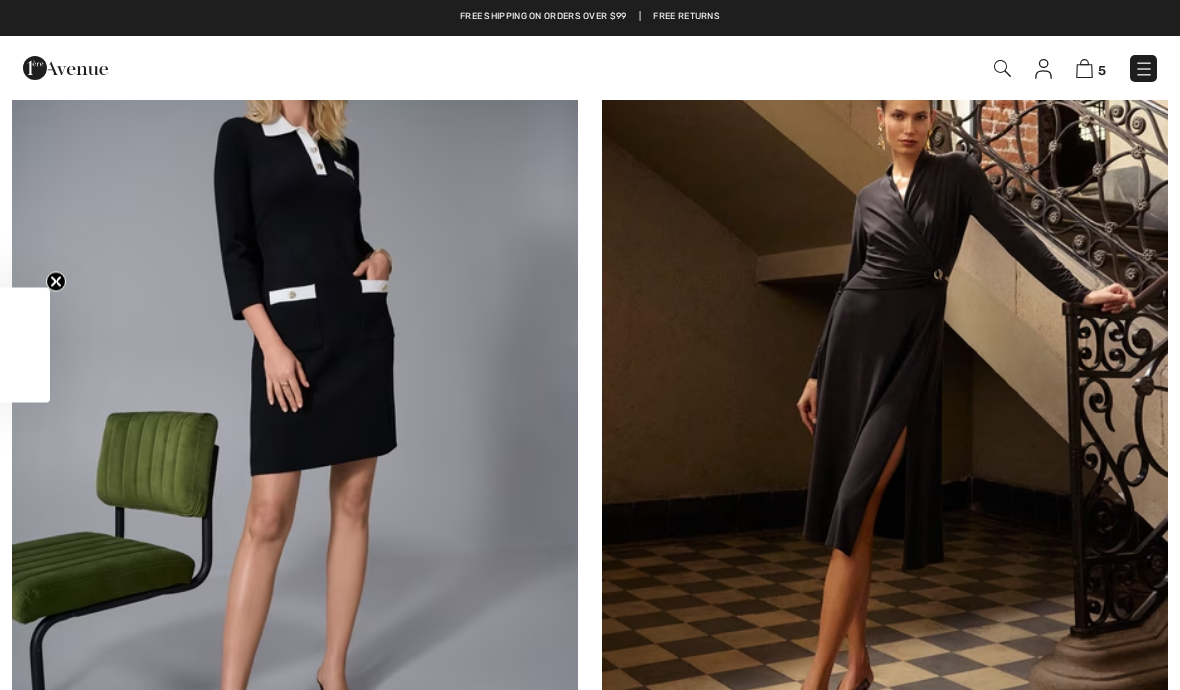 checkbox on "true" 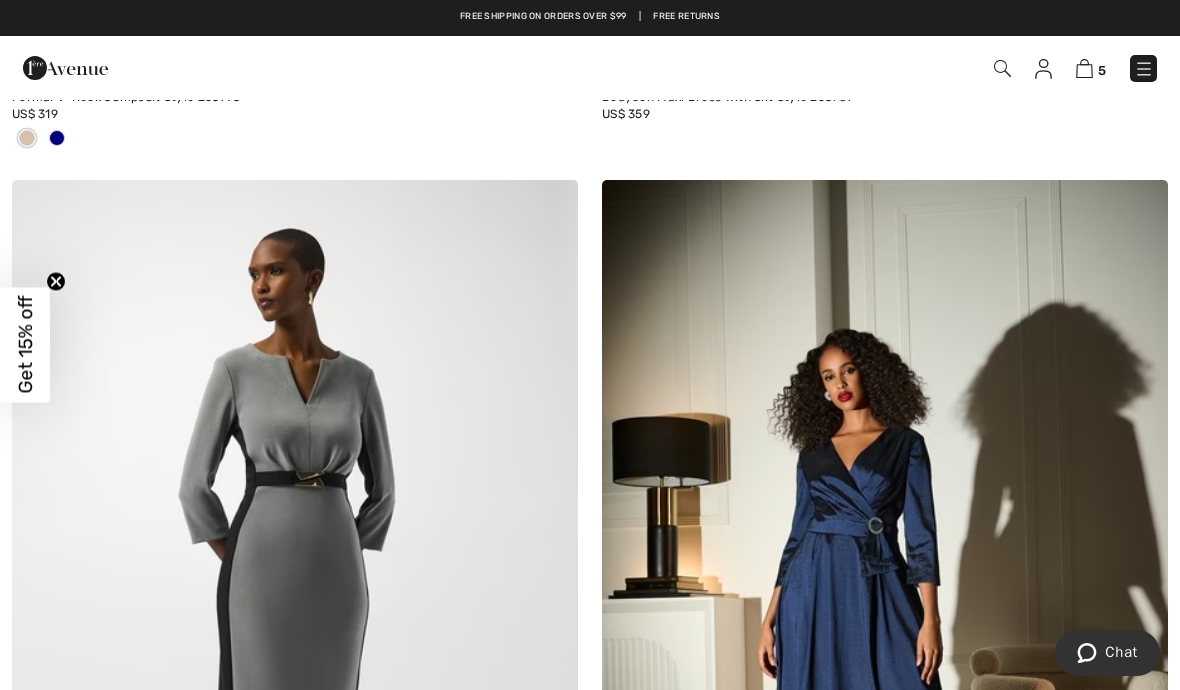 scroll, scrollTop: 13657, scrollLeft: 0, axis: vertical 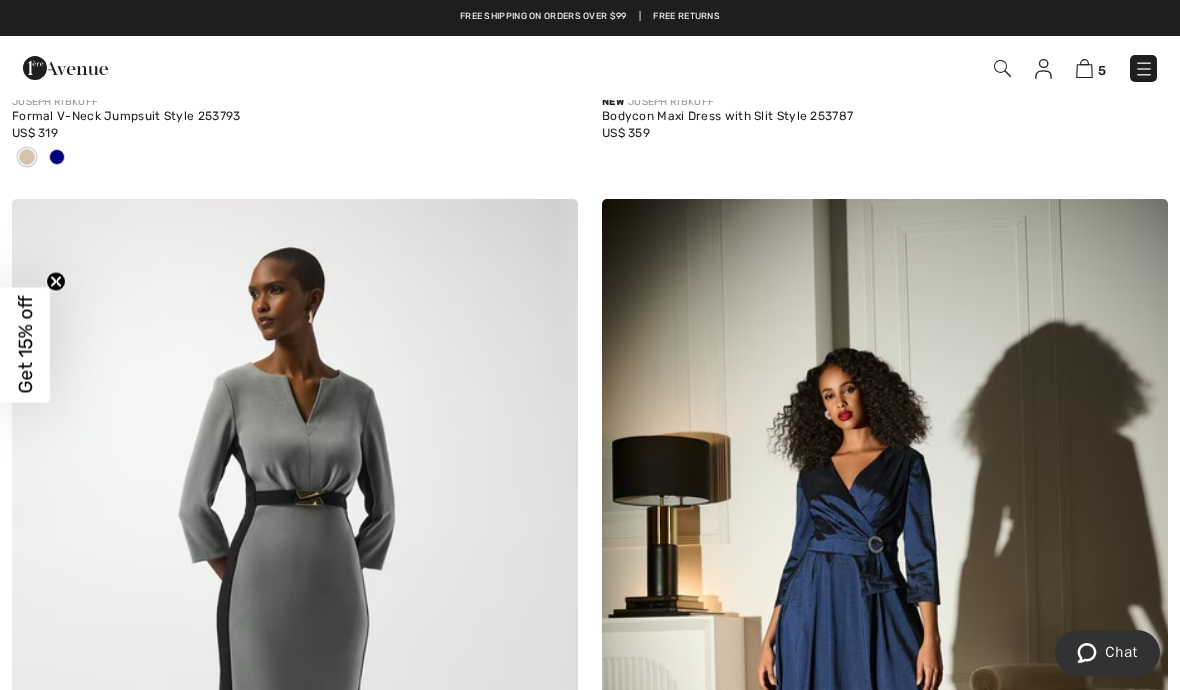 click at bounding box center (1084, 68) 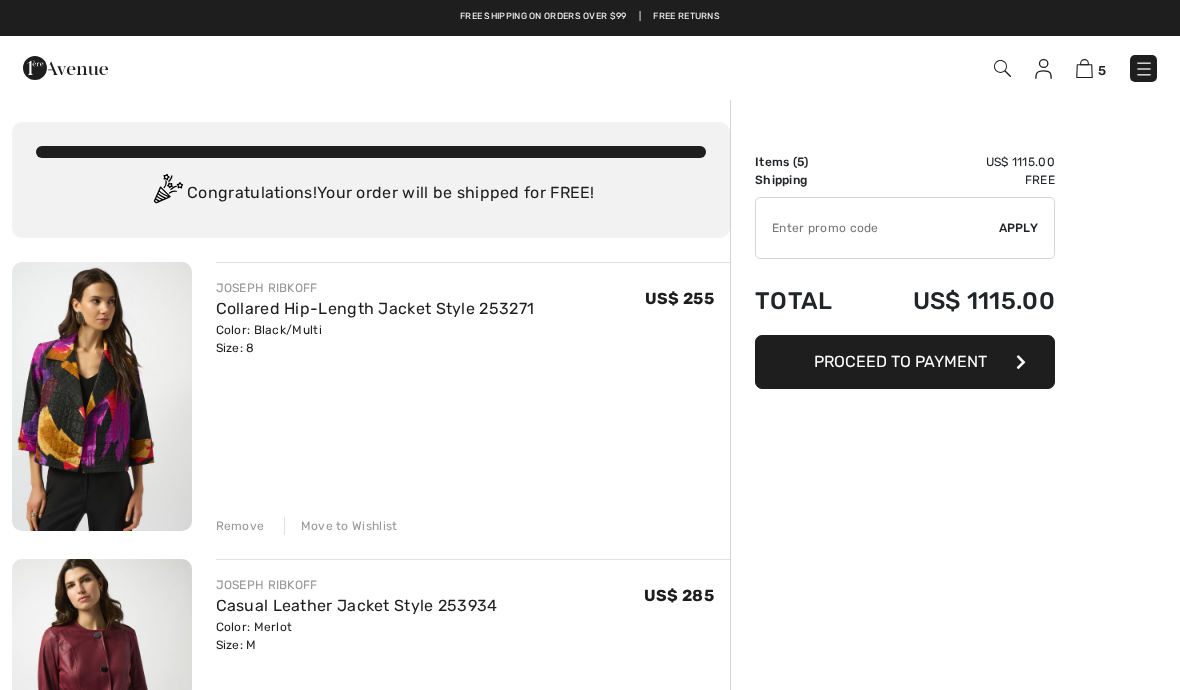 scroll, scrollTop: 0, scrollLeft: 0, axis: both 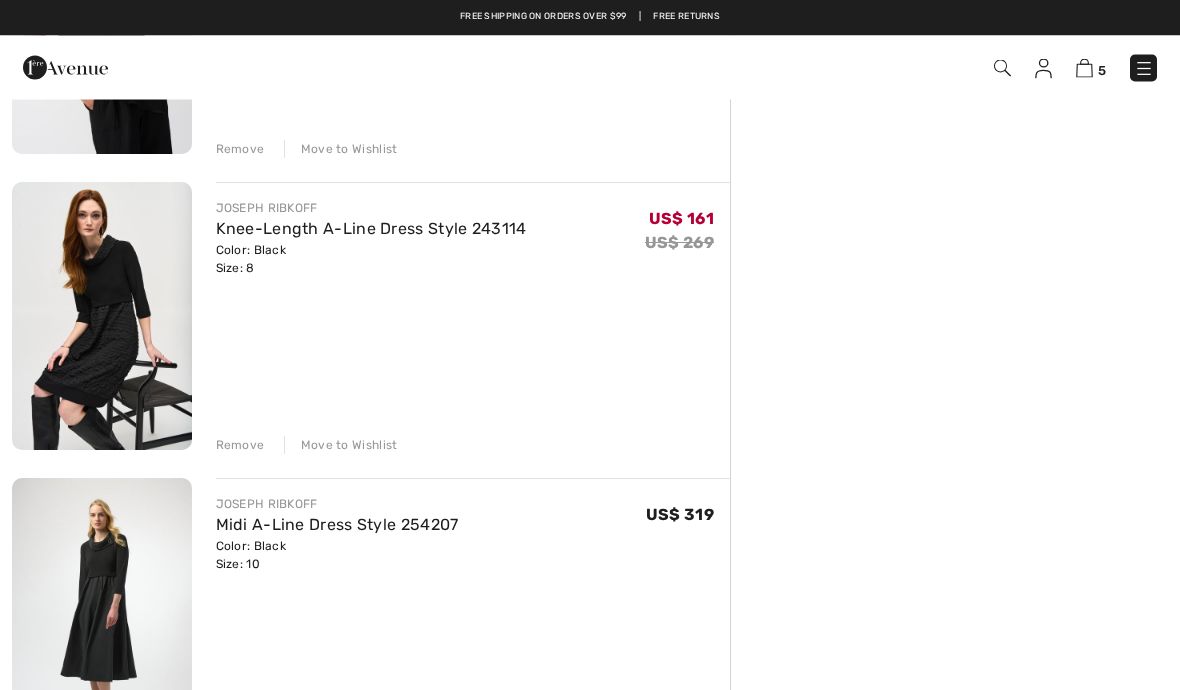 click at bounding box center (102, 317) 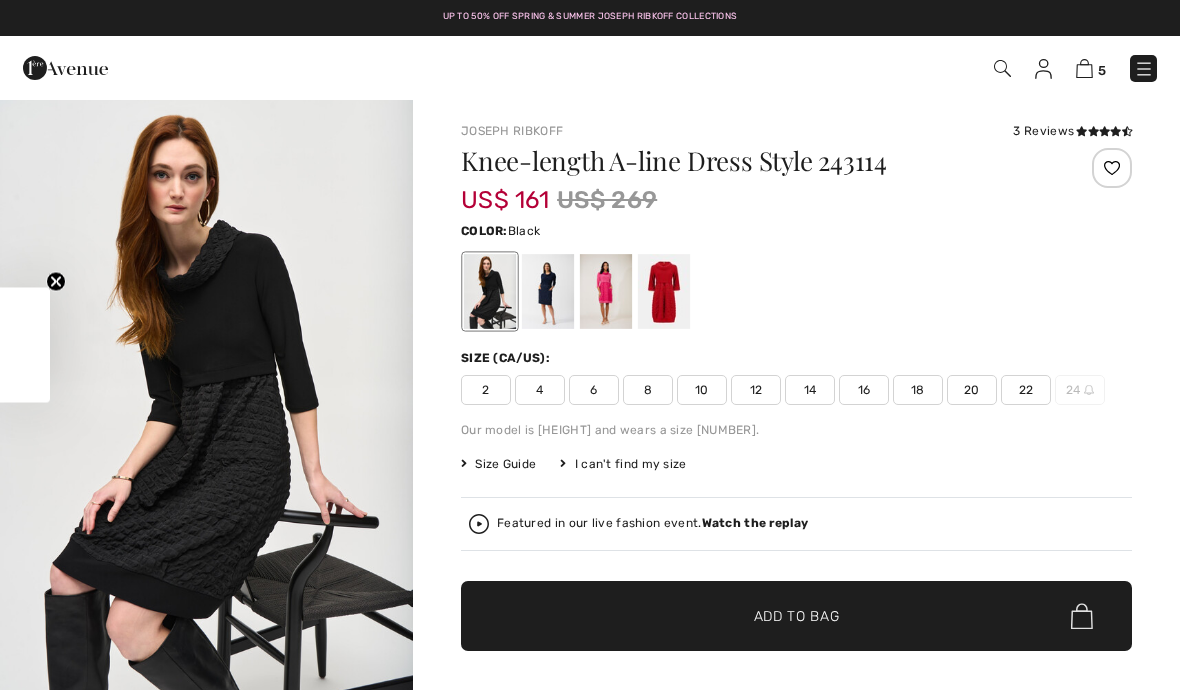 scroll, scrollTop: 0, scrollLeft: 0, axis: both 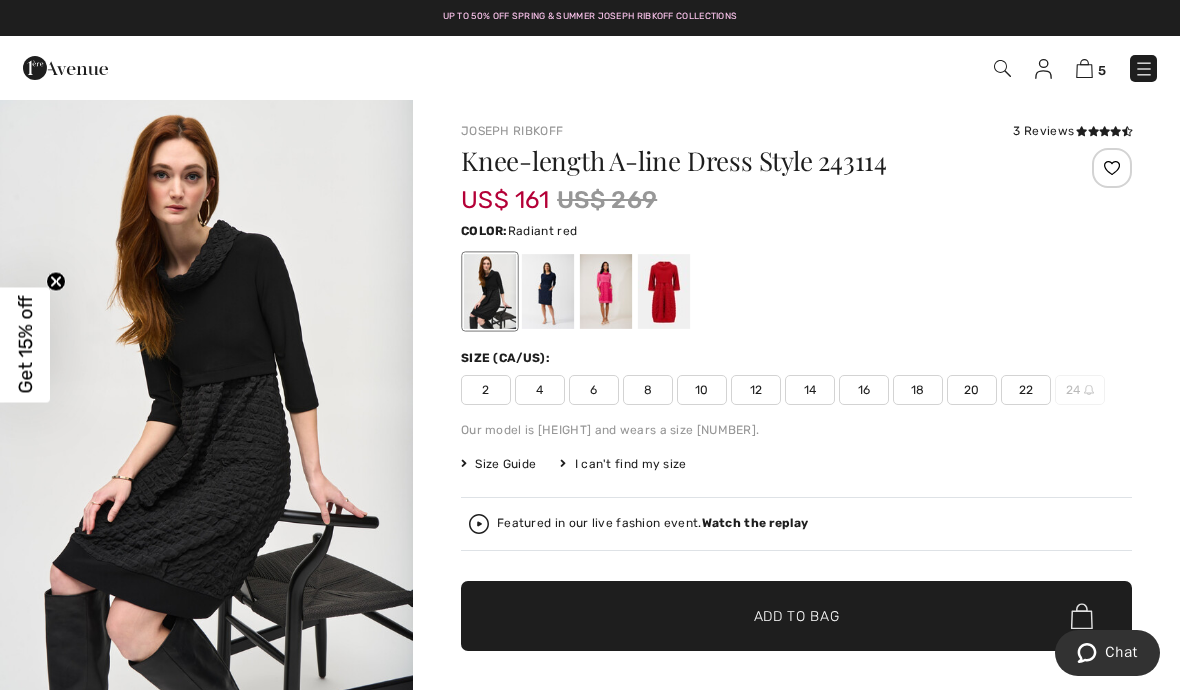 click at bounding box center (664, 291) 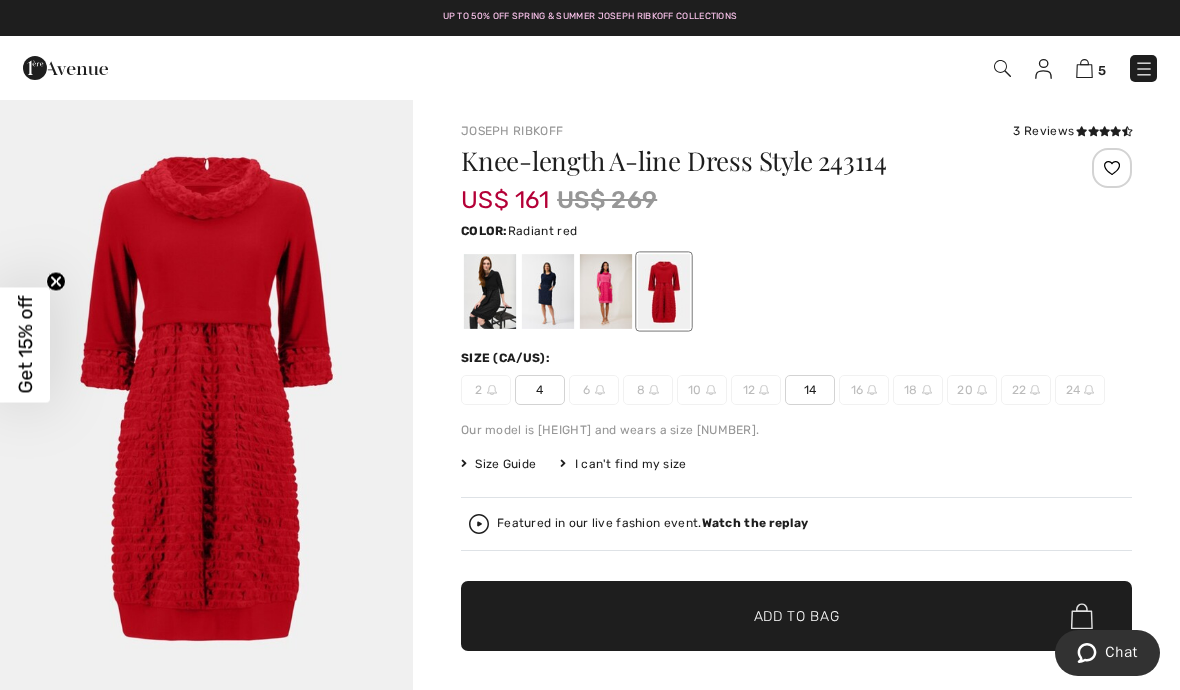 click at bounding box center [606, 291] 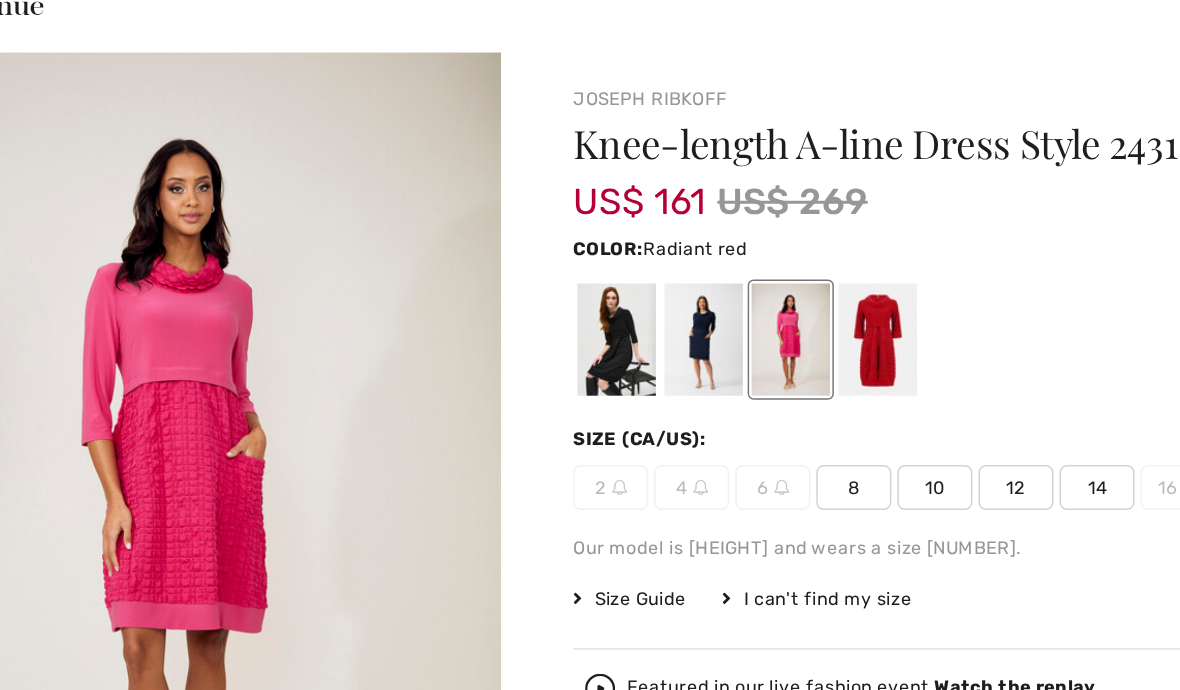 click at bounding box center [664, 291] 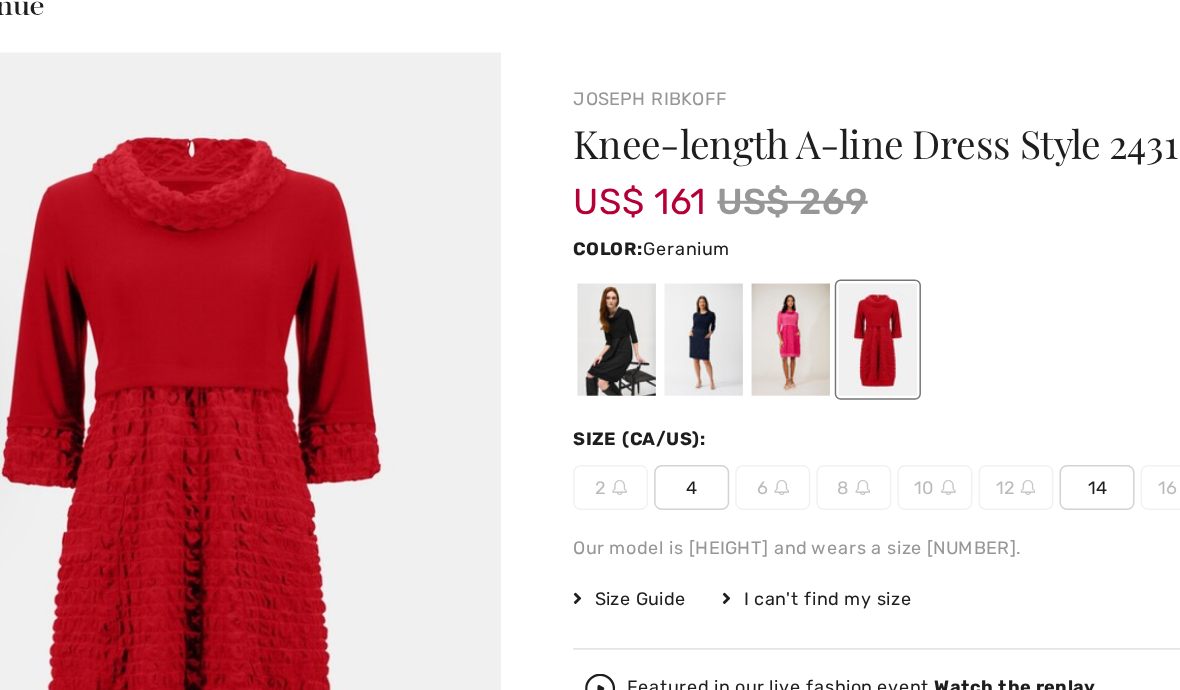 click at bounding box center (606, 291) 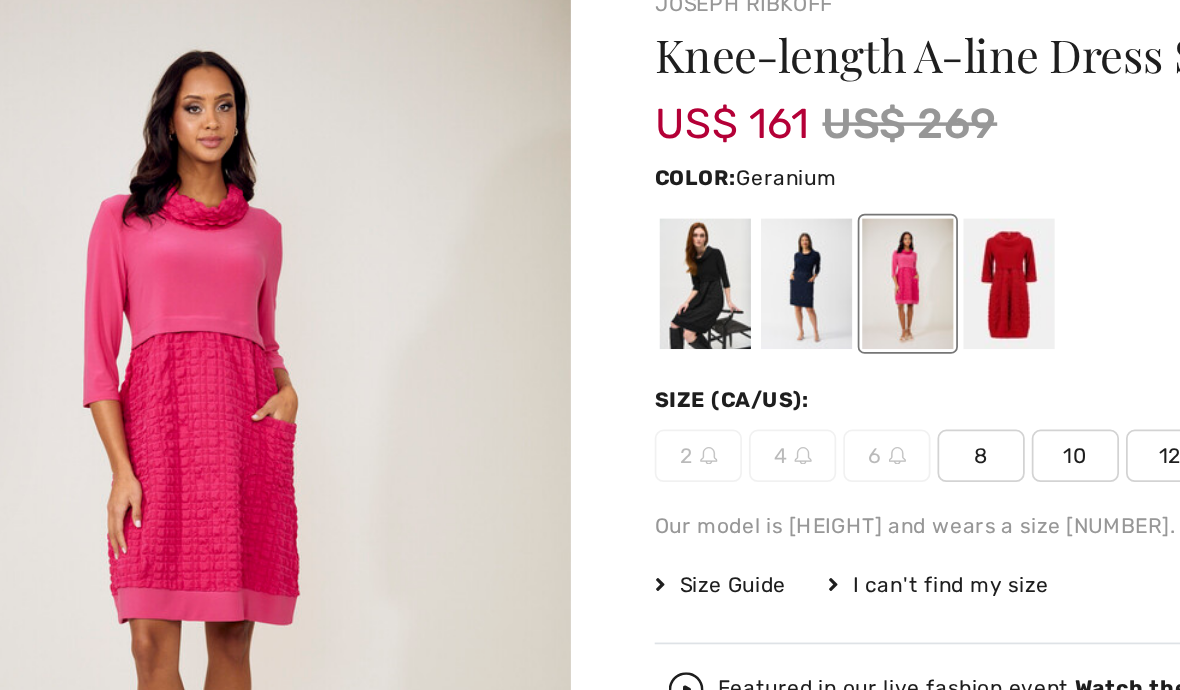click at bounding box center [548, 291] 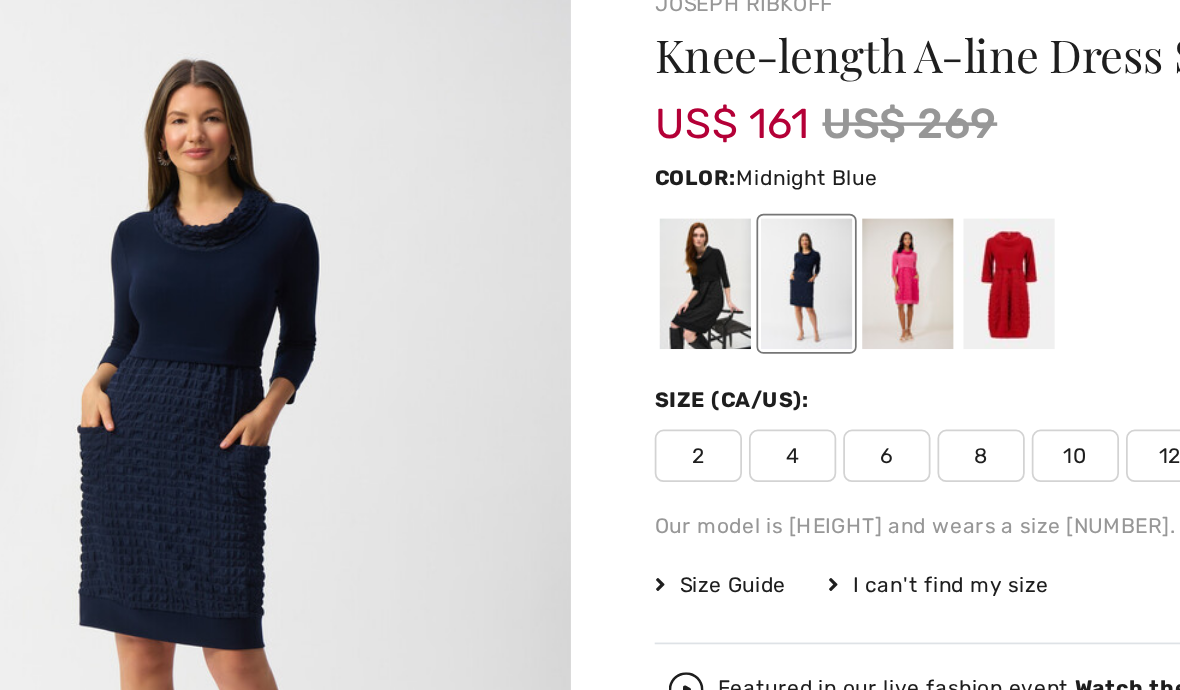 click at bounding box center (490, 291) 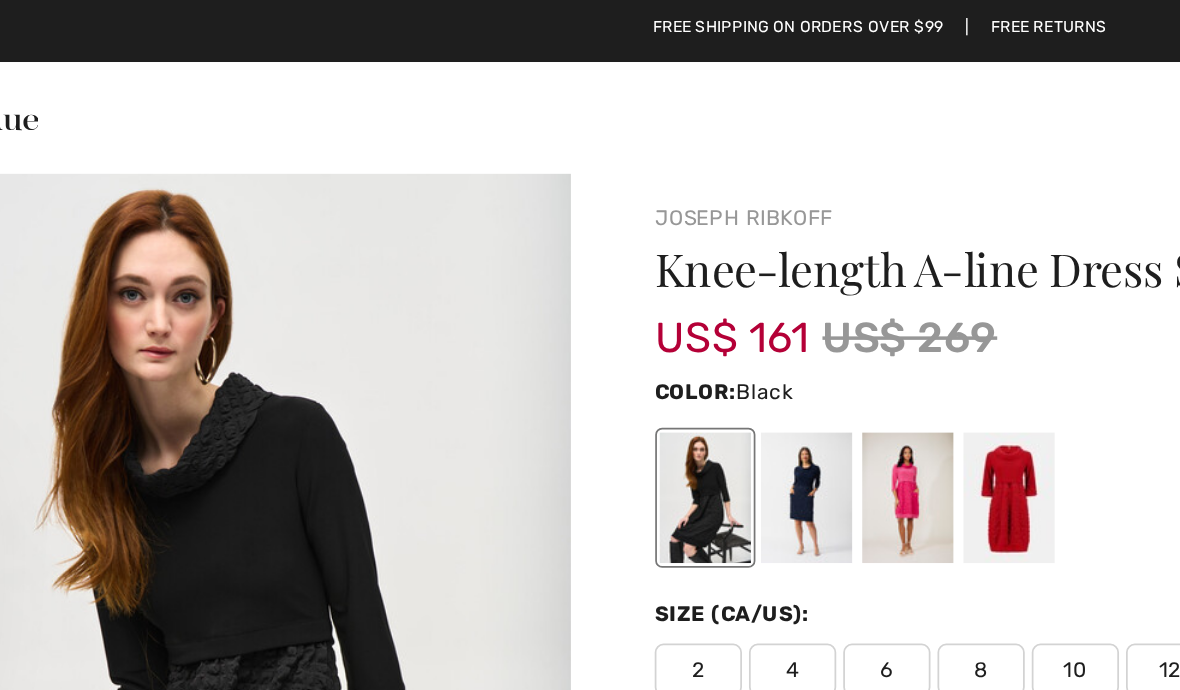 scroll, scrollTop: 0, scrollLeft: 0, axis: both 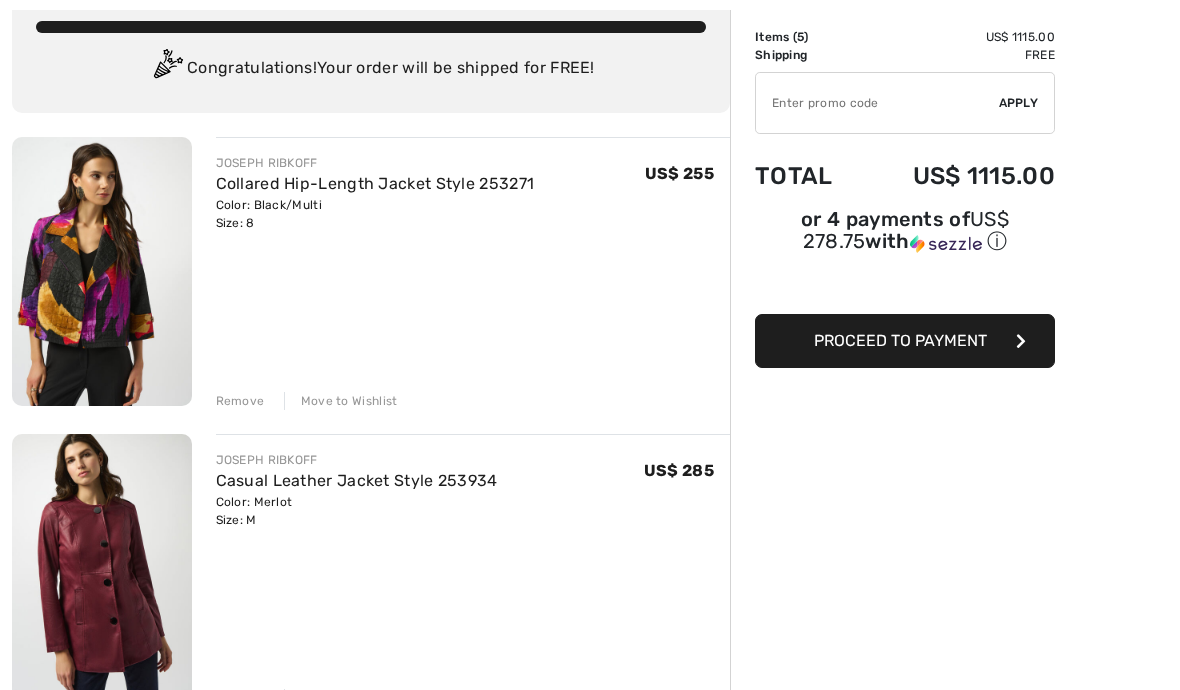 click at bounding box center [102, 271] 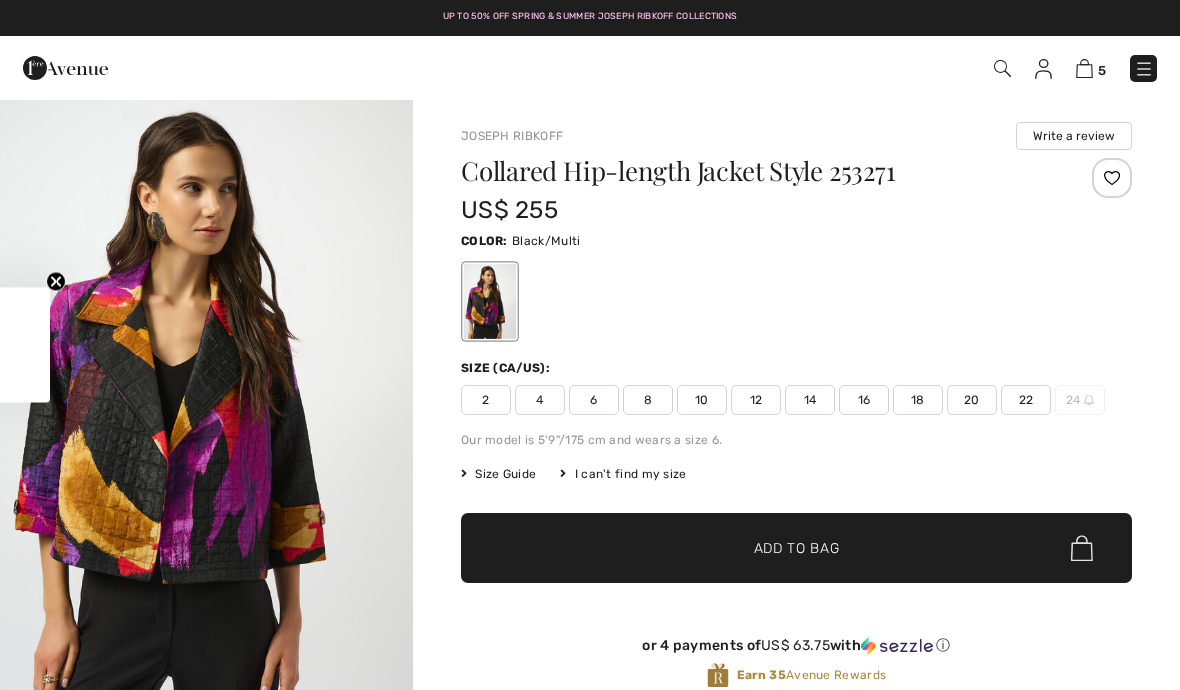scroll, scrollTop: 0, scrollLeft: 0, axis: both 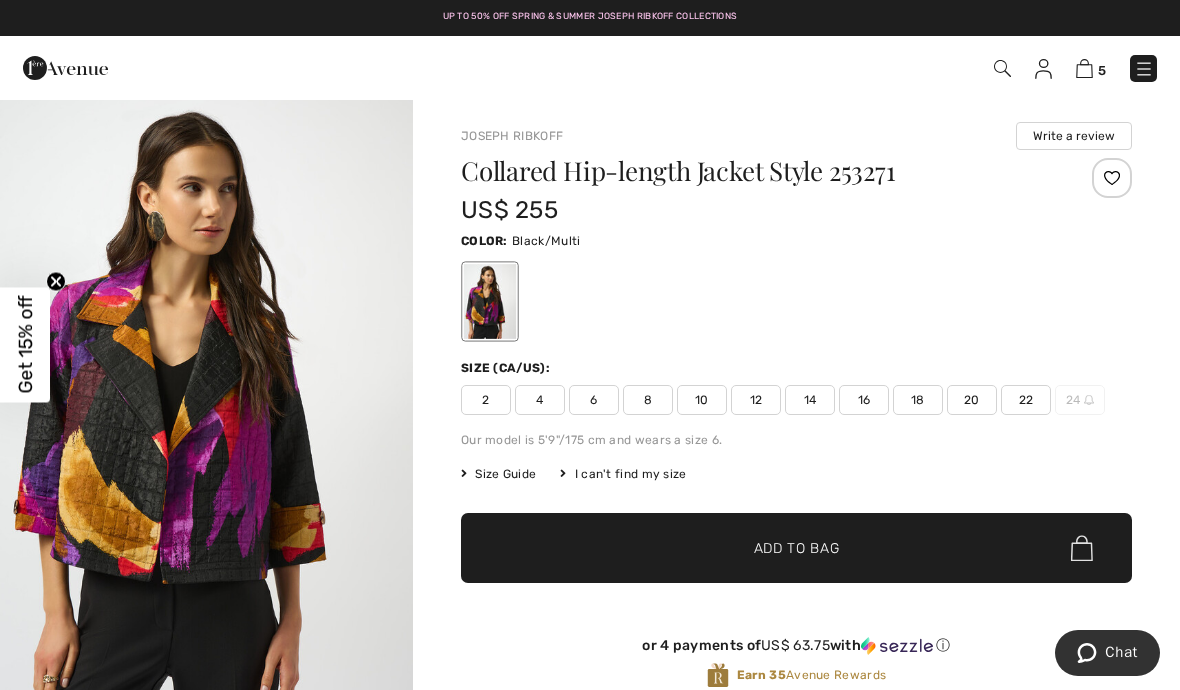 click on "✔ Added to Bag
Add to Bag" at bounding box center (796, 548) 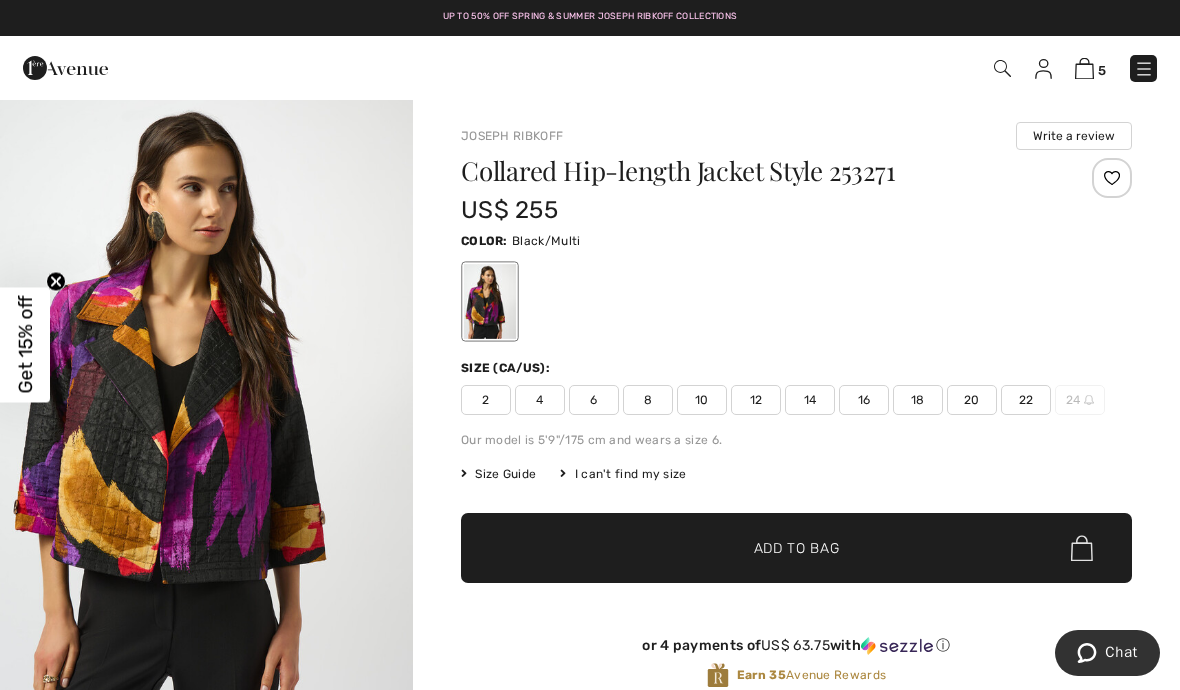click on "Add to Bag" at bounding box center (797, 548) 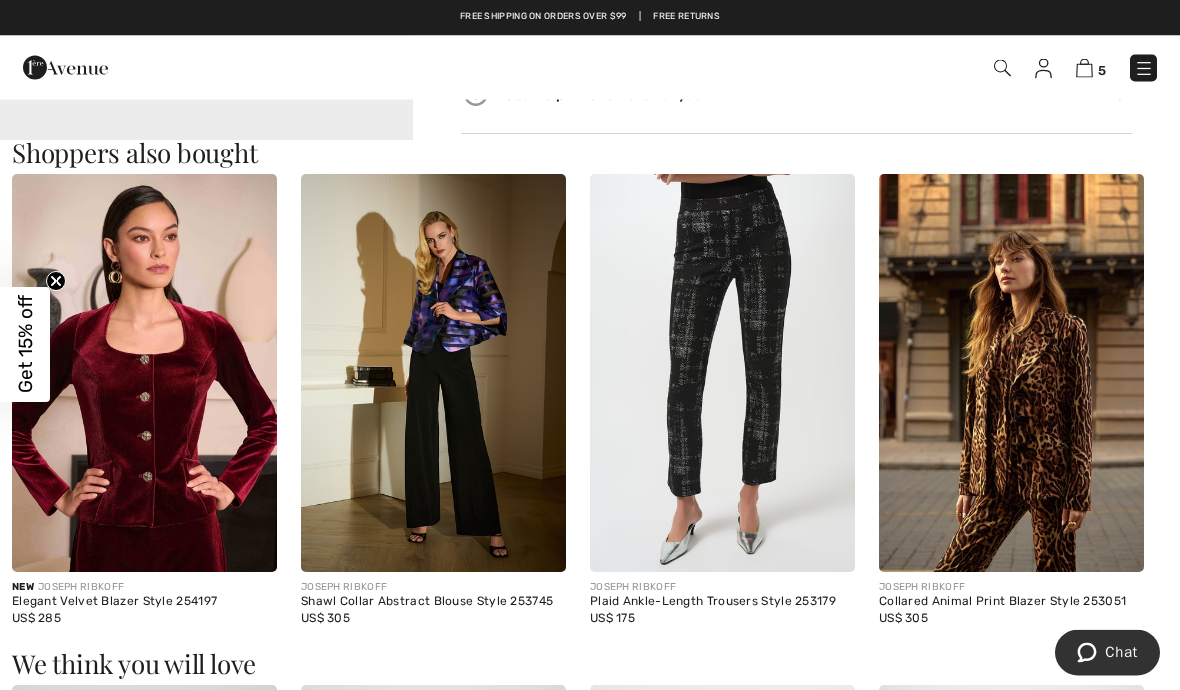 scroll, scrollTop: 1773, scrollLeft: 0, axis: vertical 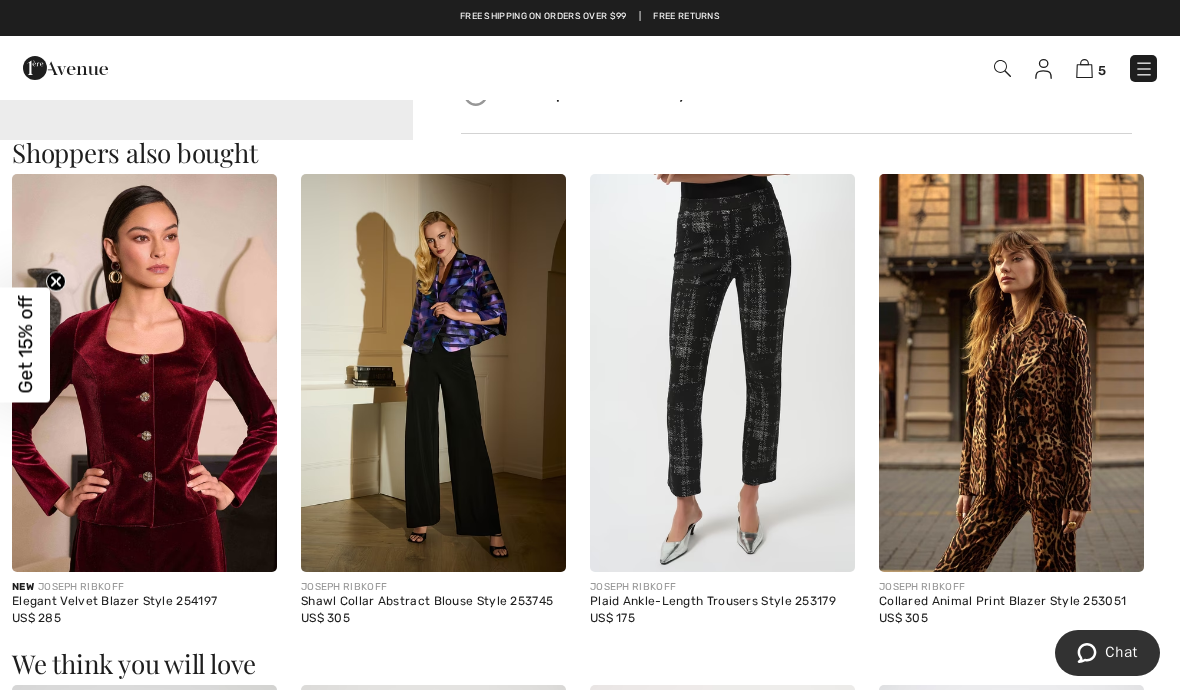 click at bounding box center (144, 373) 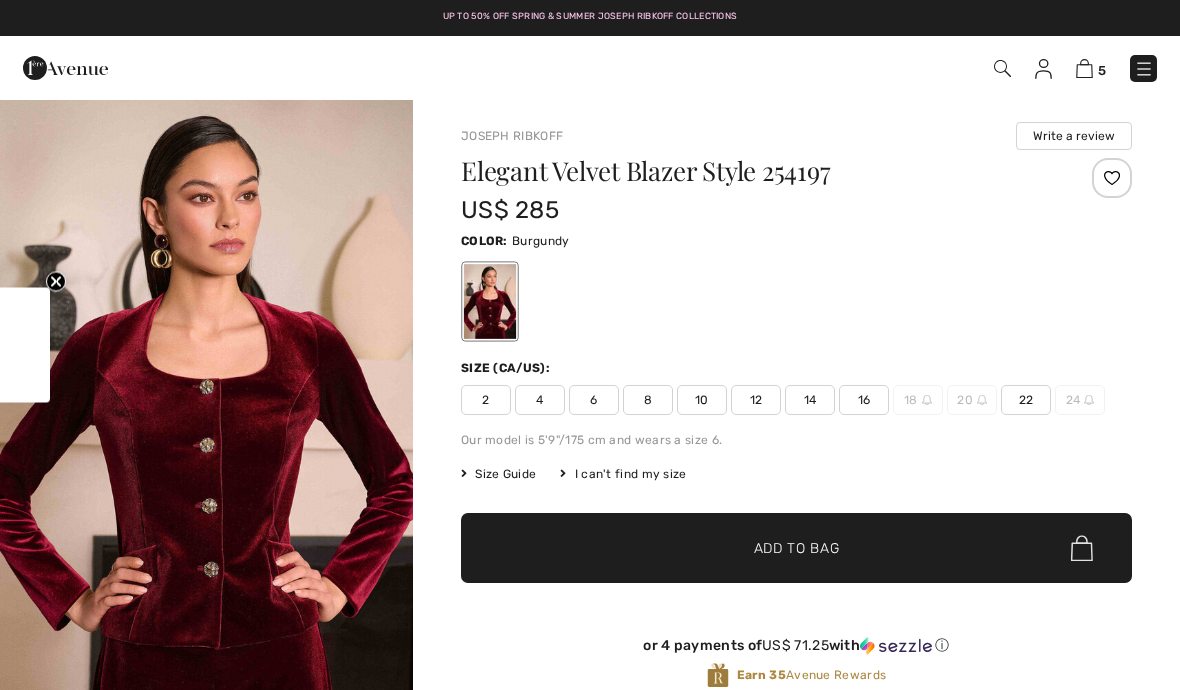 checkbox on "true" 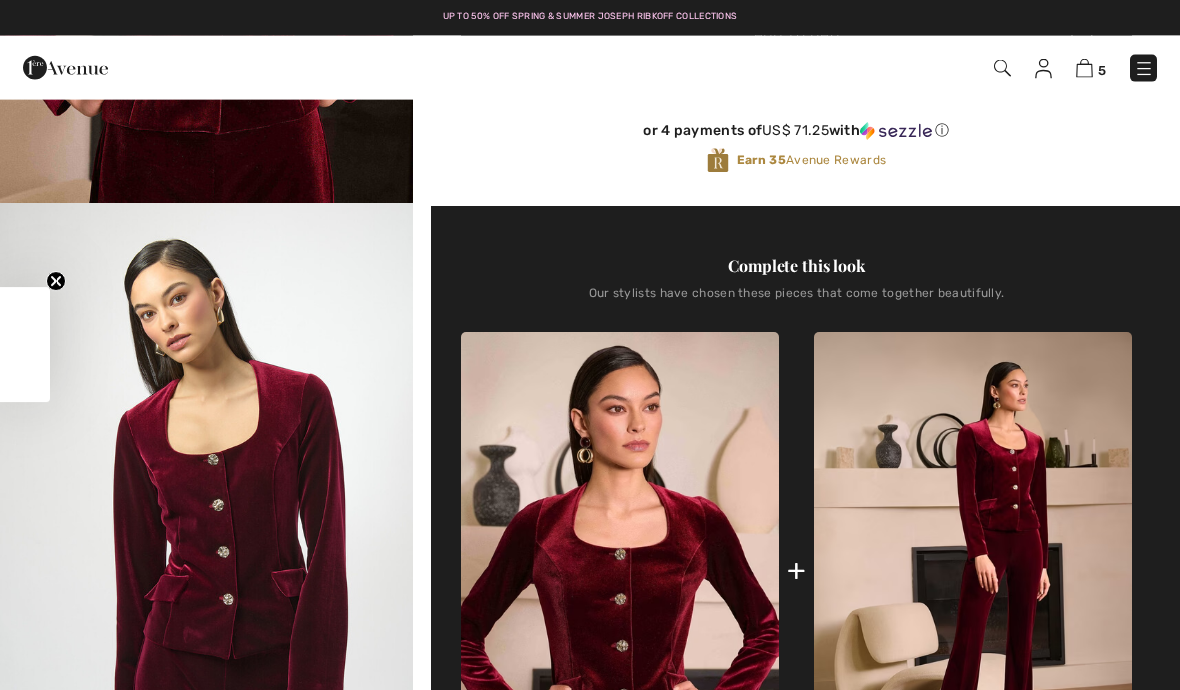 scroll, scrollTop: 0, scrollLeft: 0, axis: both 